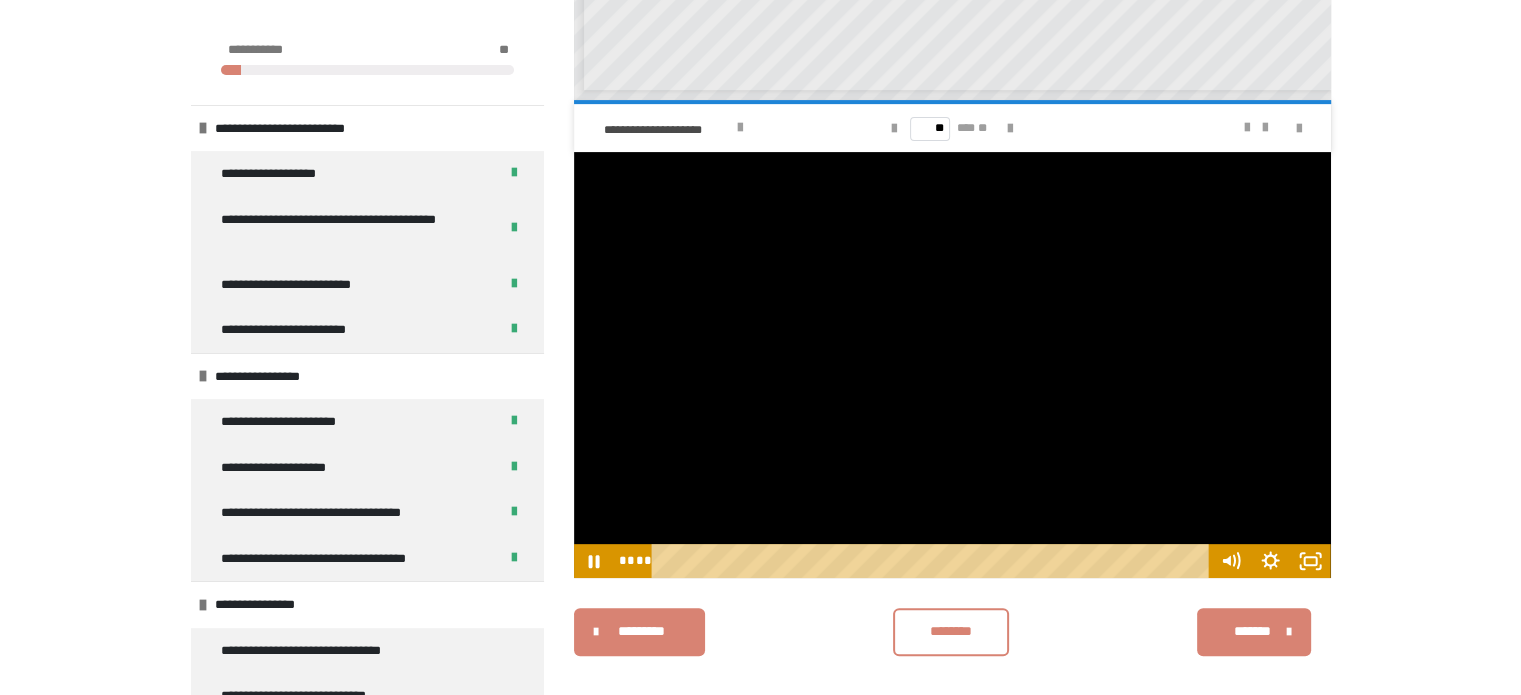 scroll, scrollTop: 0, scrollLeft: 0, axis: both 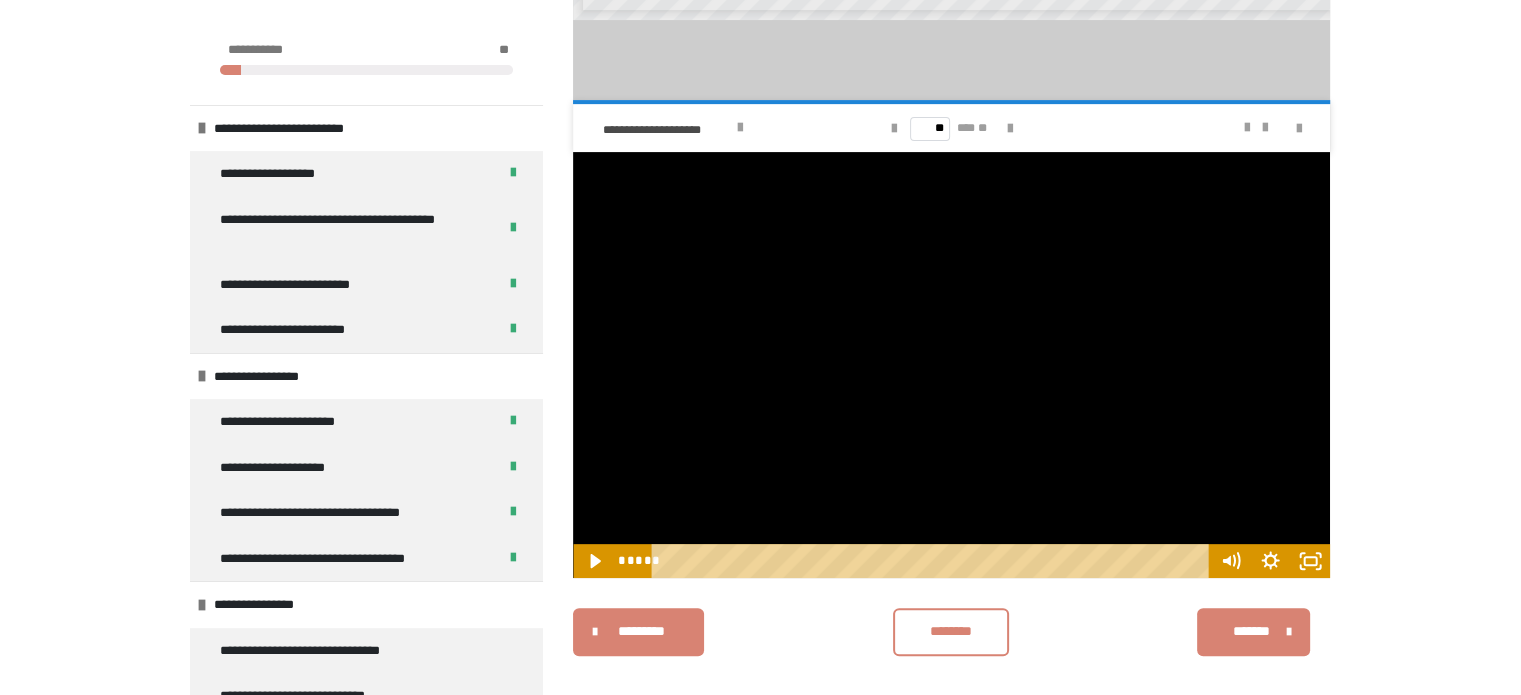 click on "********" at bounding box center (951, 631) 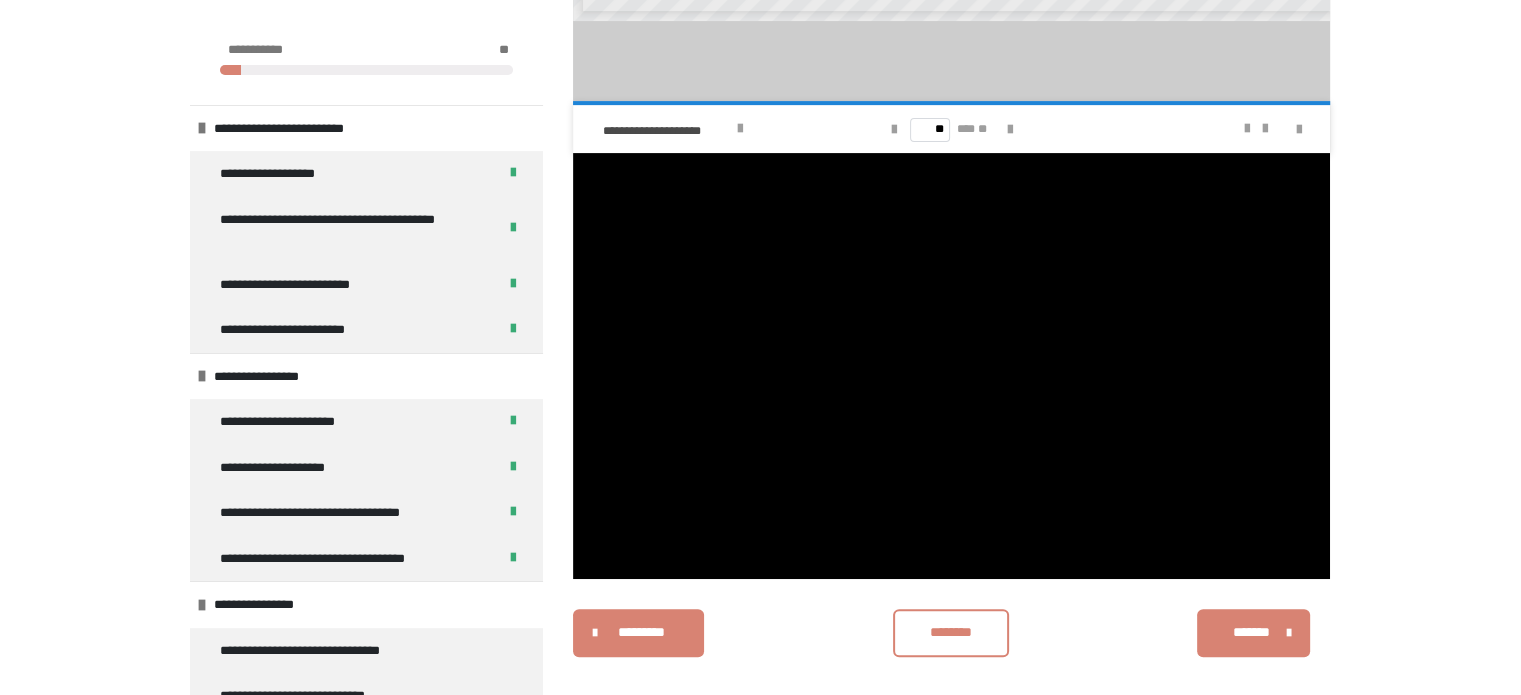 scroll, scrollTop: 678, scrollLeft: 0, axis: vertical 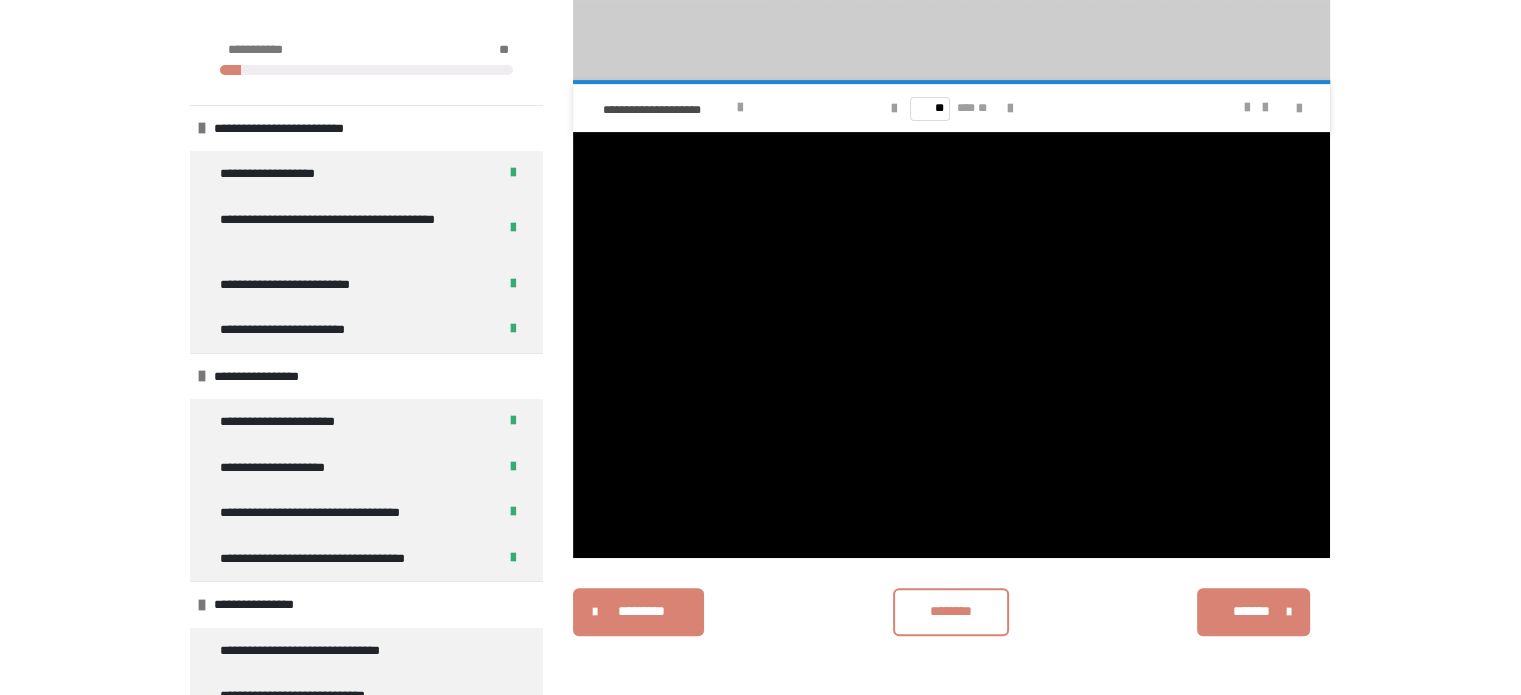 click on "********" at bounding box center (951, 611) 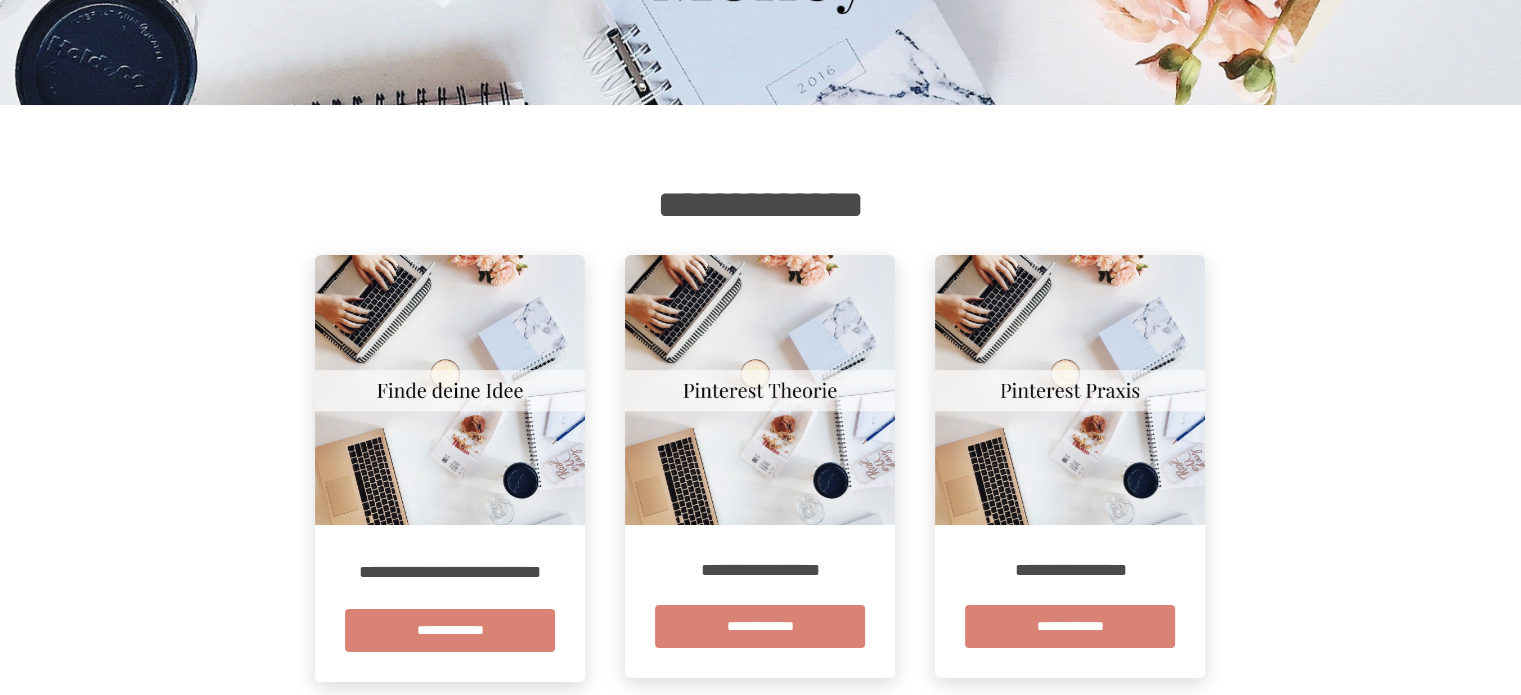 scroll, scrollTop: 176, scrollLeft: 0, axis: vertical 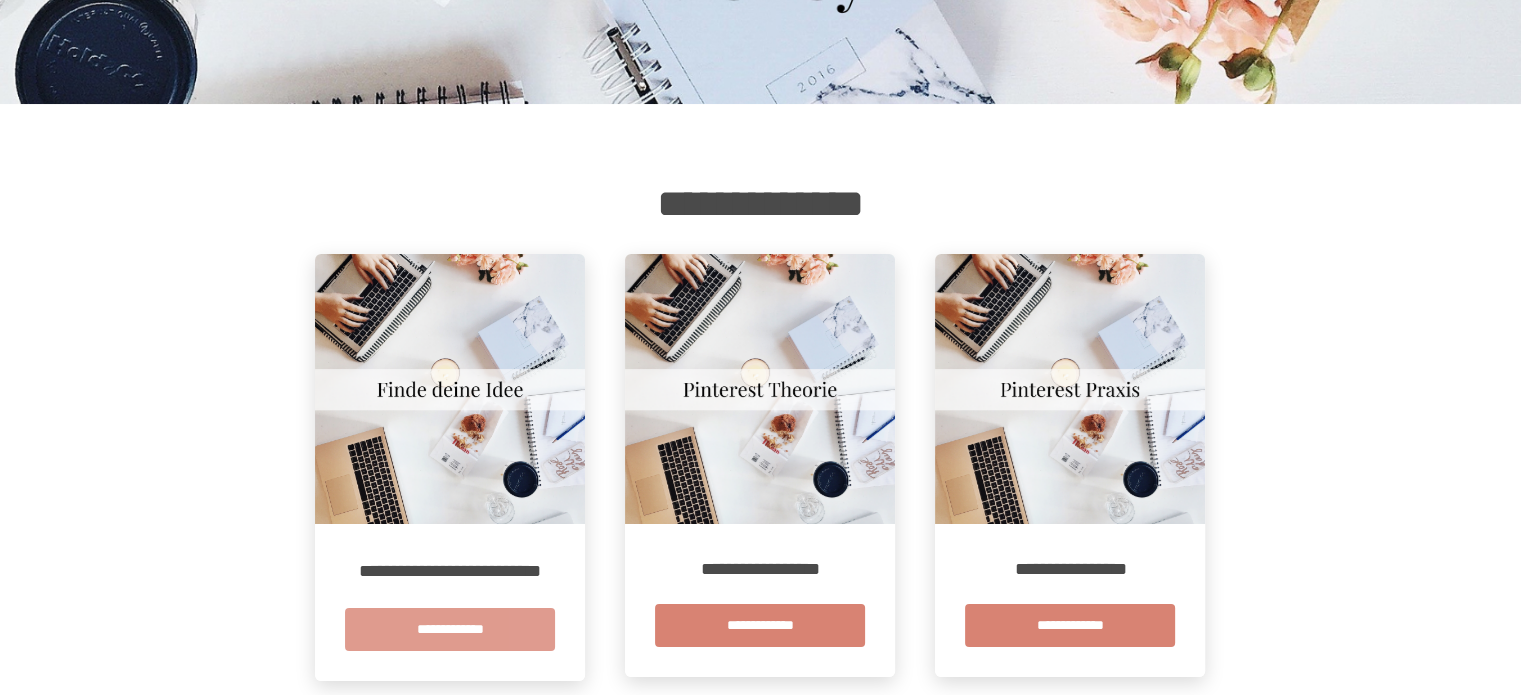 click on "**********" at bounding box center (450, 629) 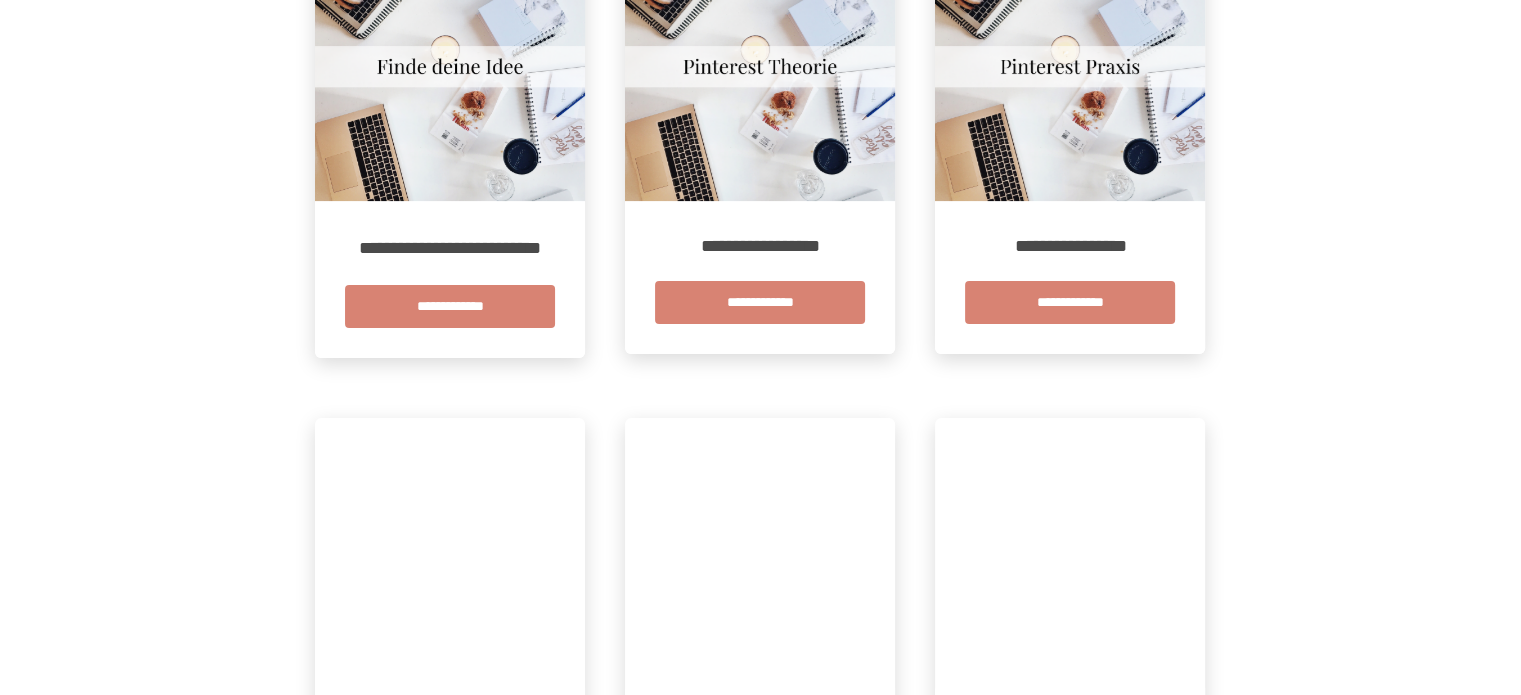 scroll, scrollTop: 500, scrollLeft: 0, axis: vertical 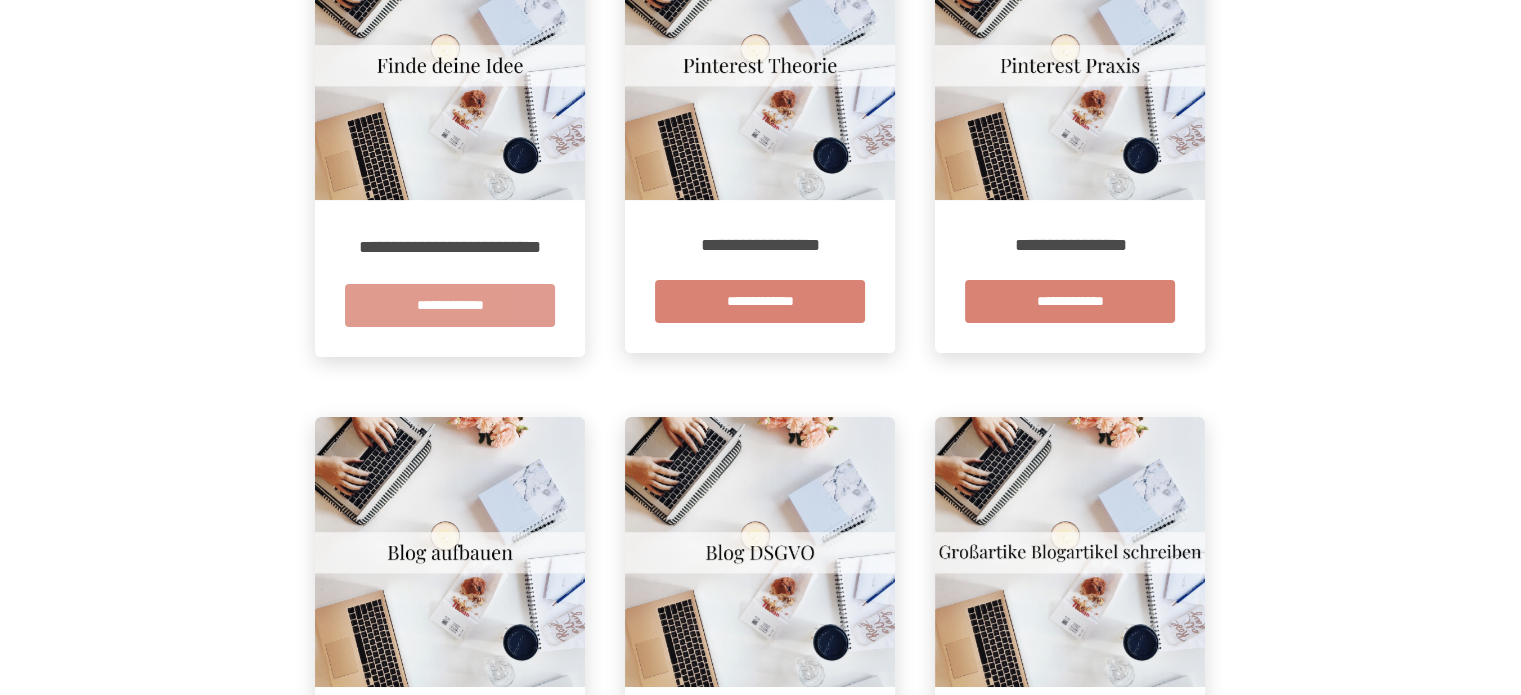 click on "**********" at bounding box center [450, 305] 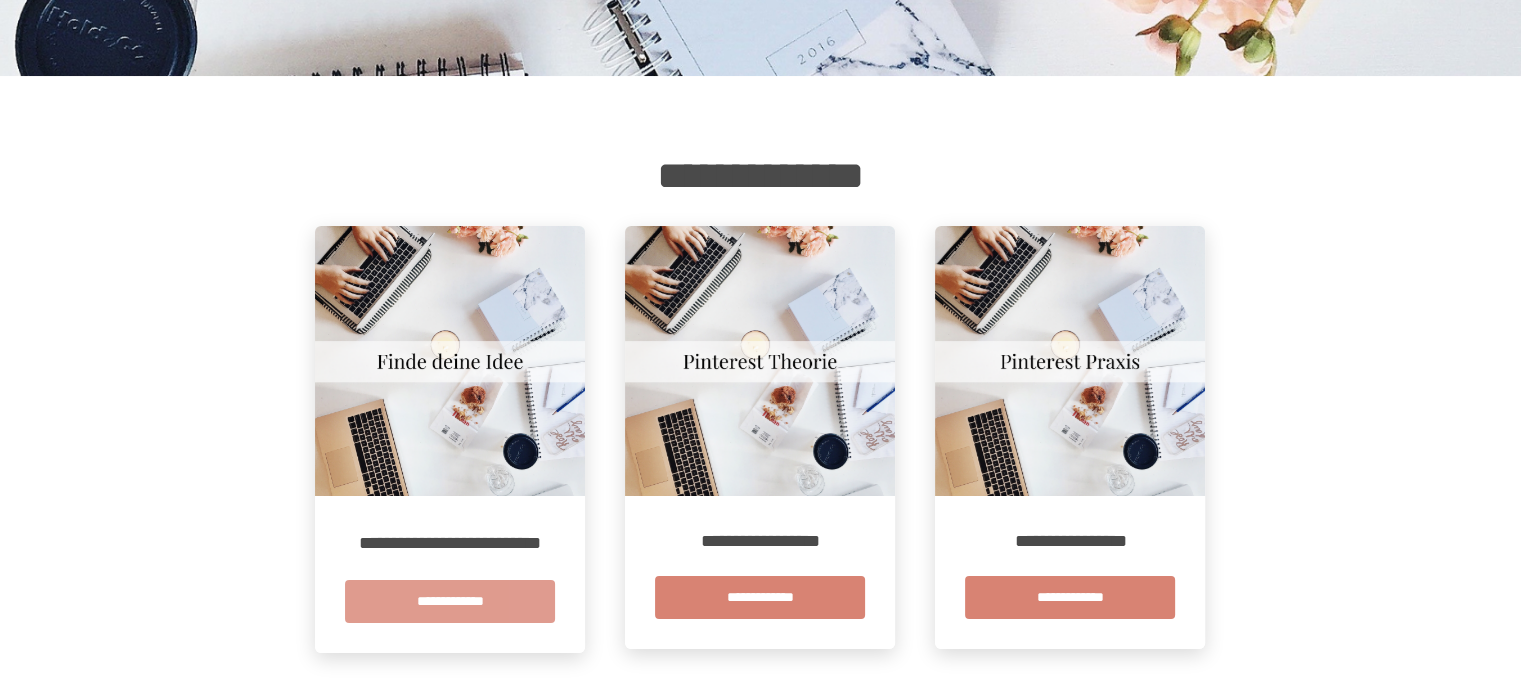scroll, scrollTop: 204, scrollLeft: 0, axis: vertical 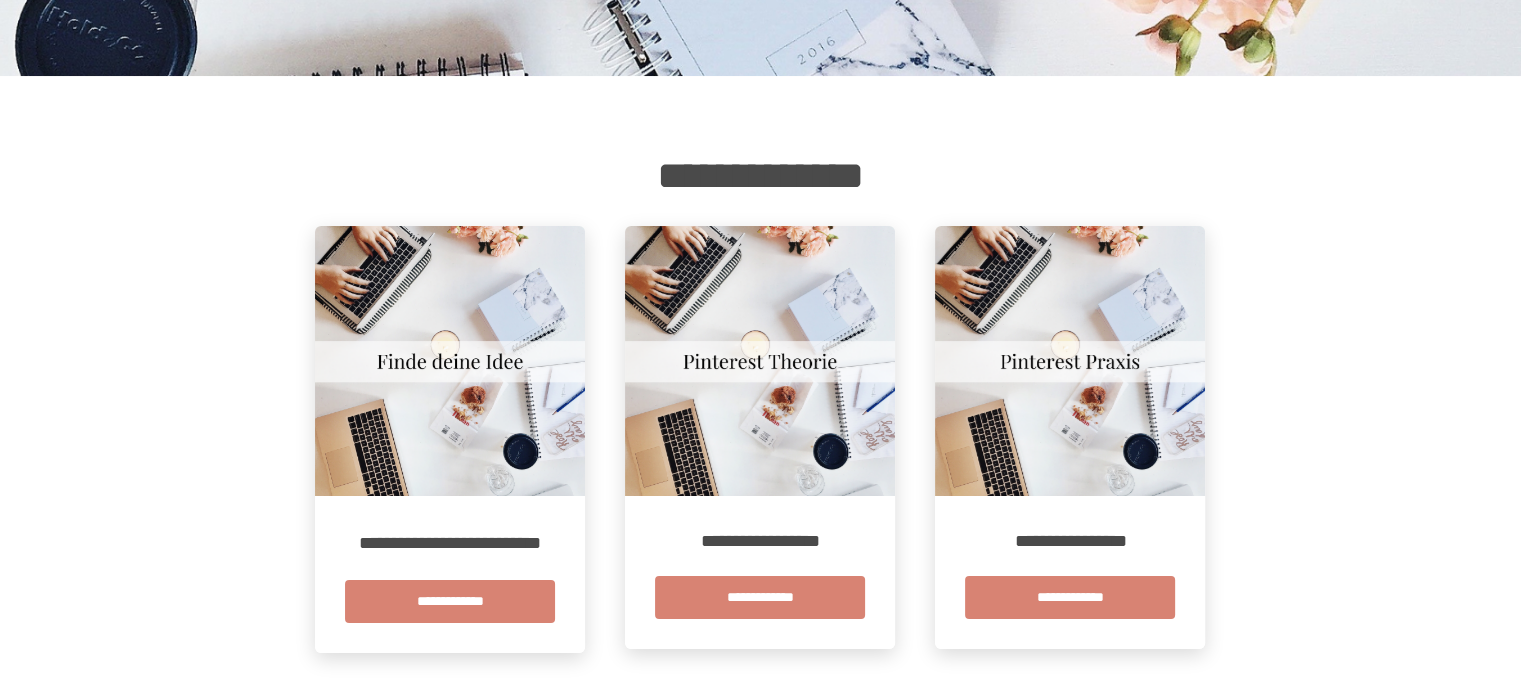 click at bounding box center [450, 361] 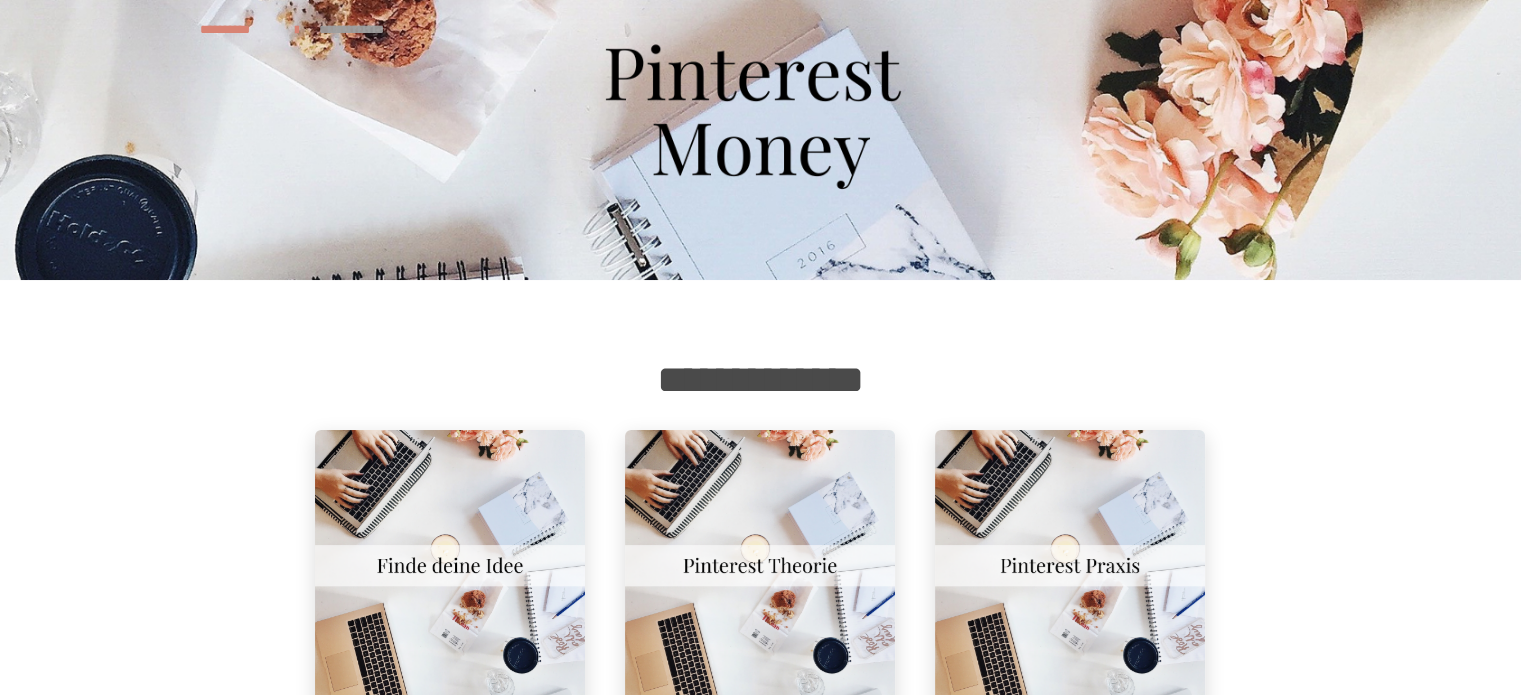 click at bounding box center (760, 565) 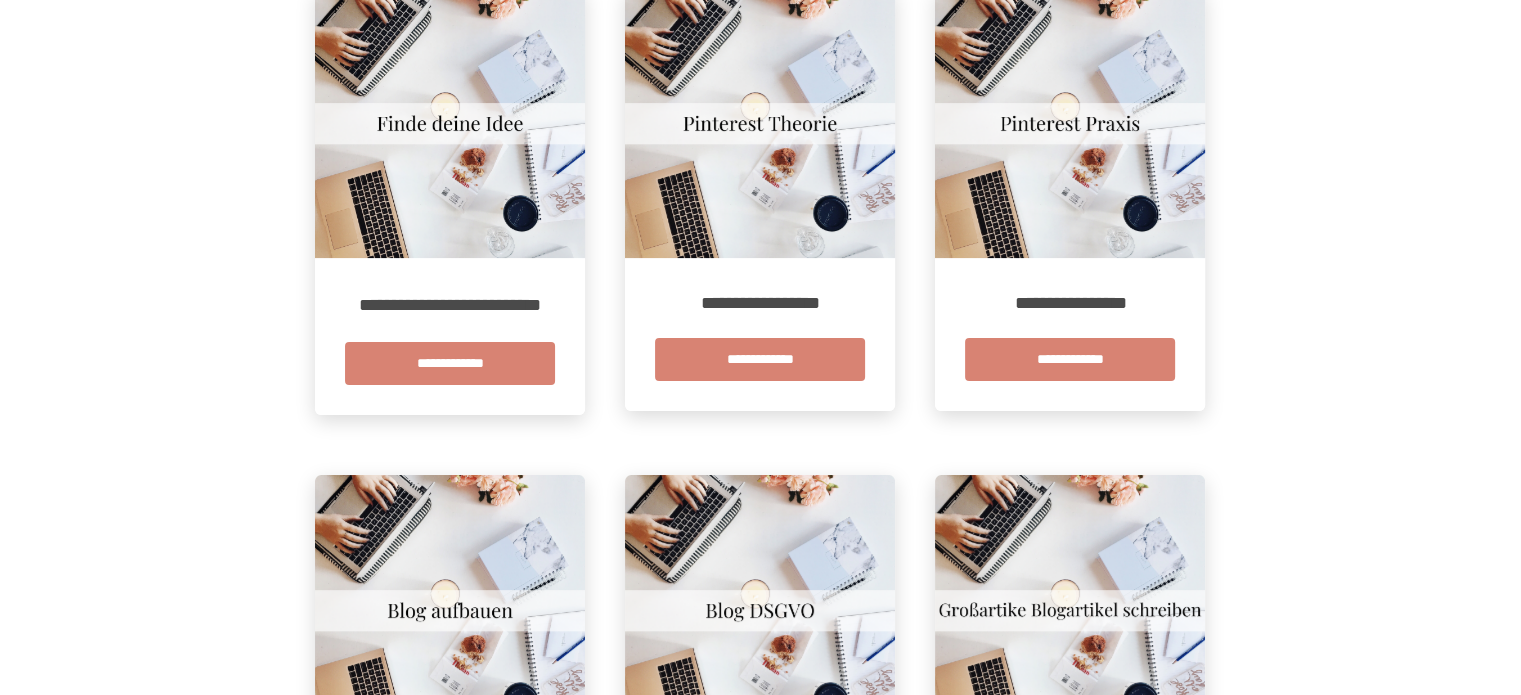 scroll, scrollTop: 376, scrollLeft: 0, axis: vertical 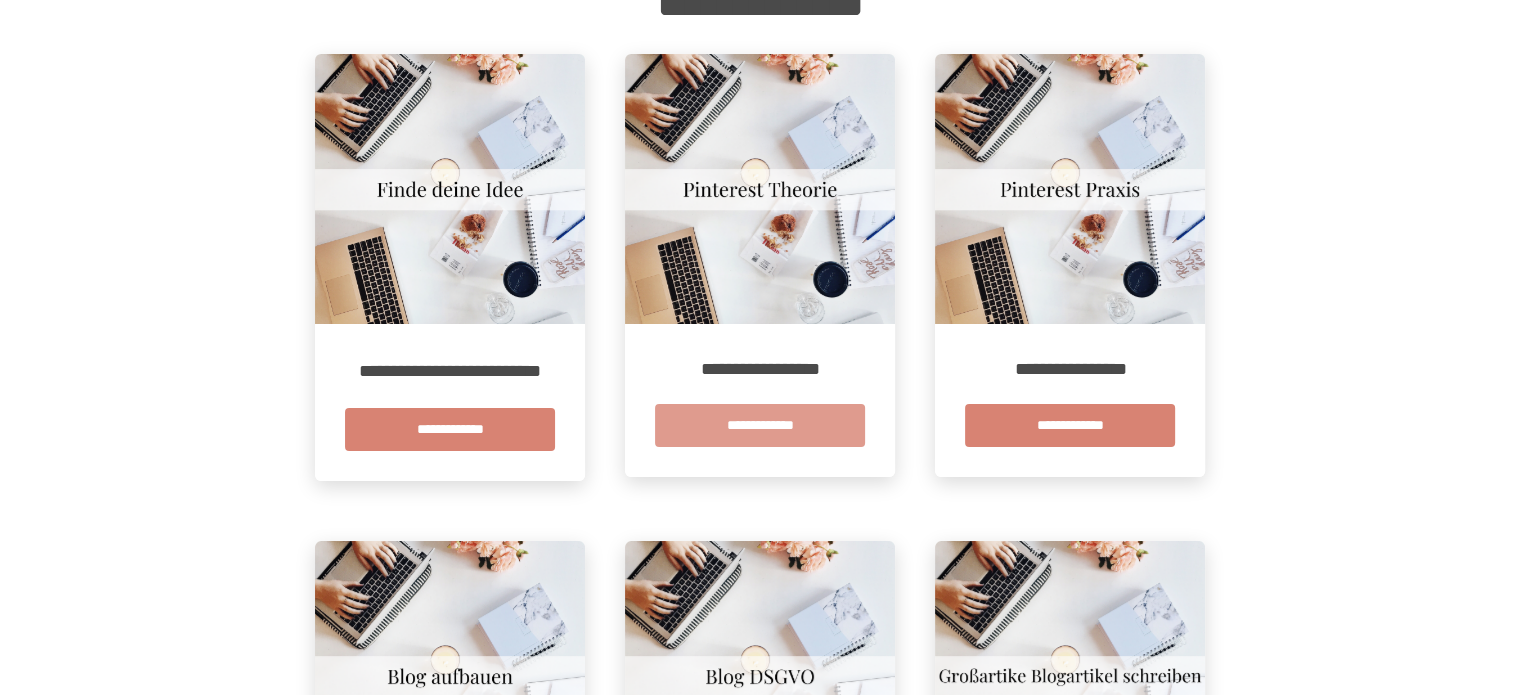 click on "**********" at bounding box center [760, 425] 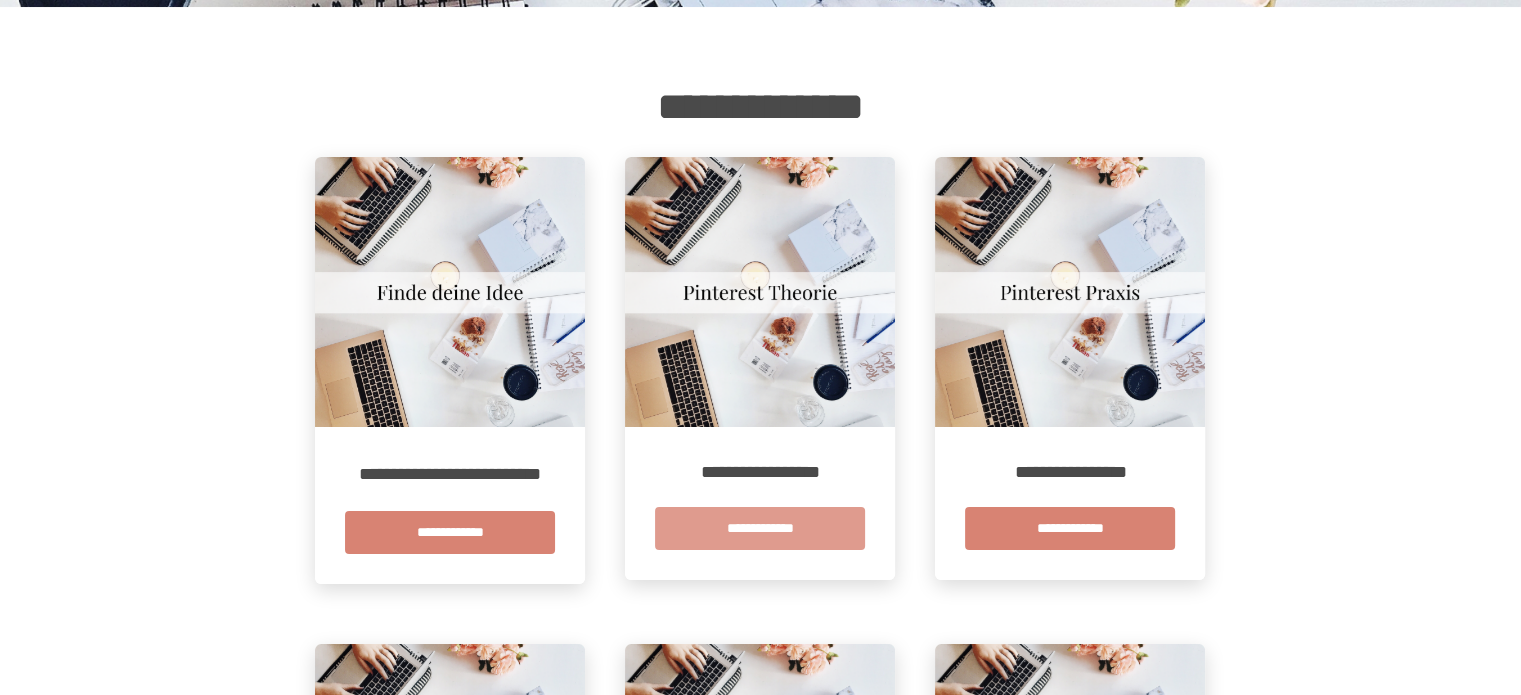 scroll, scrollTop: 0, scrollLeft: 0, axis: both 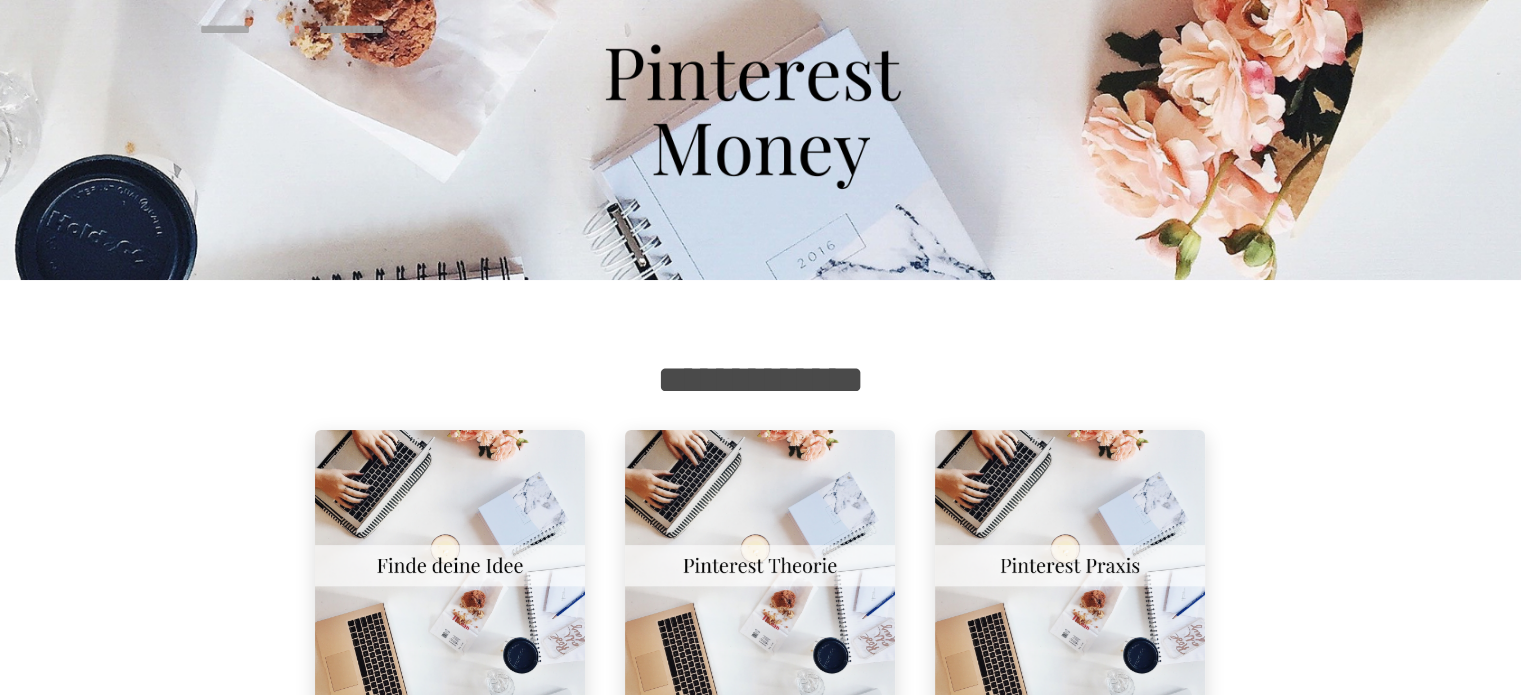 click on "**********" at bounding box center (237, 30) 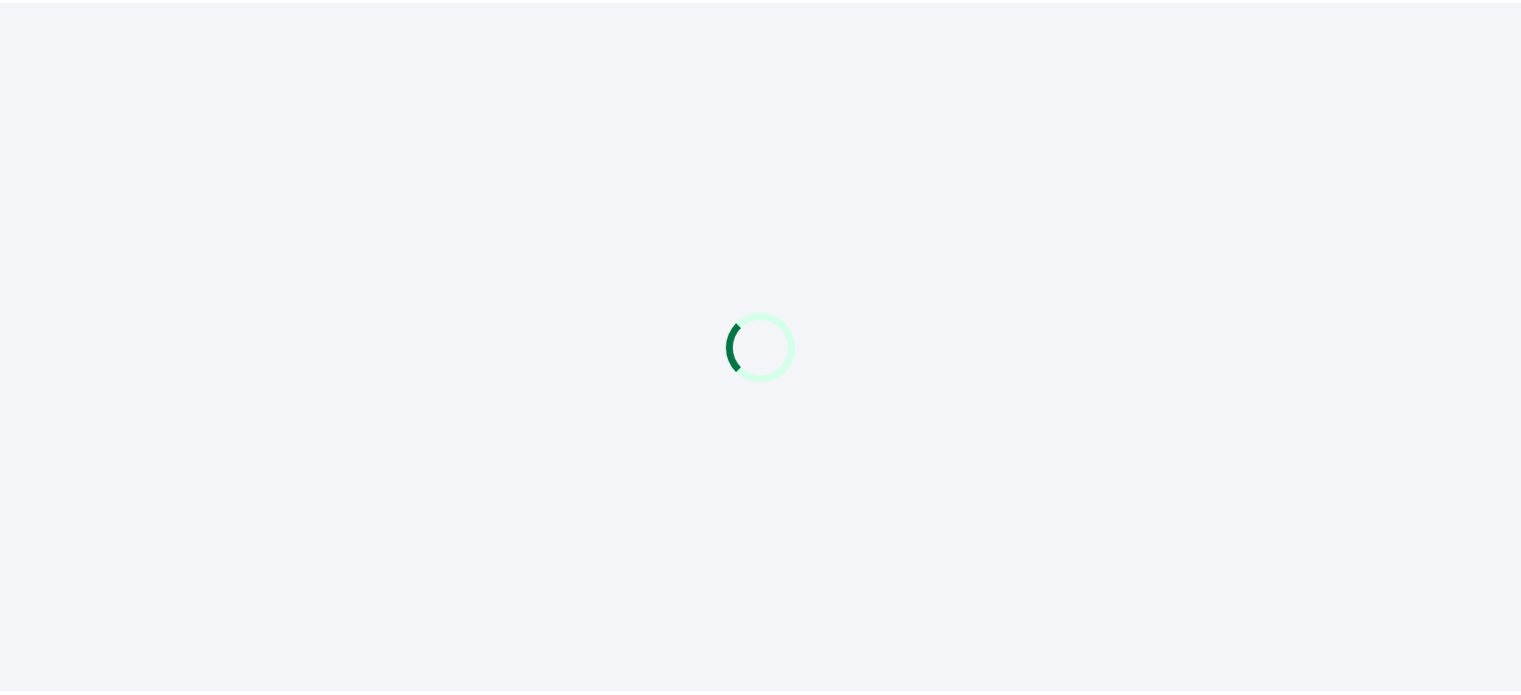 scroll, scrollTop: 0, scrollLeft: 0, axis: both 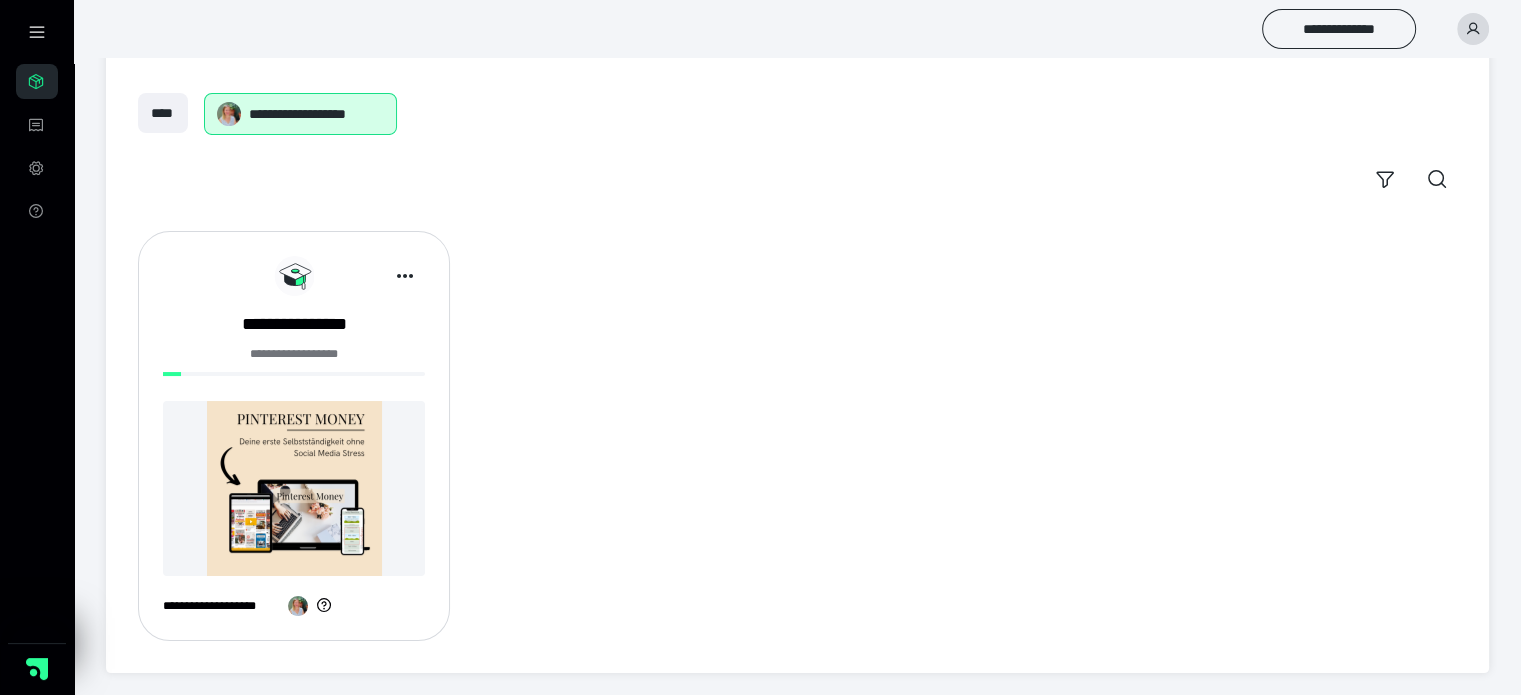 click at bounding box center (294, 488) 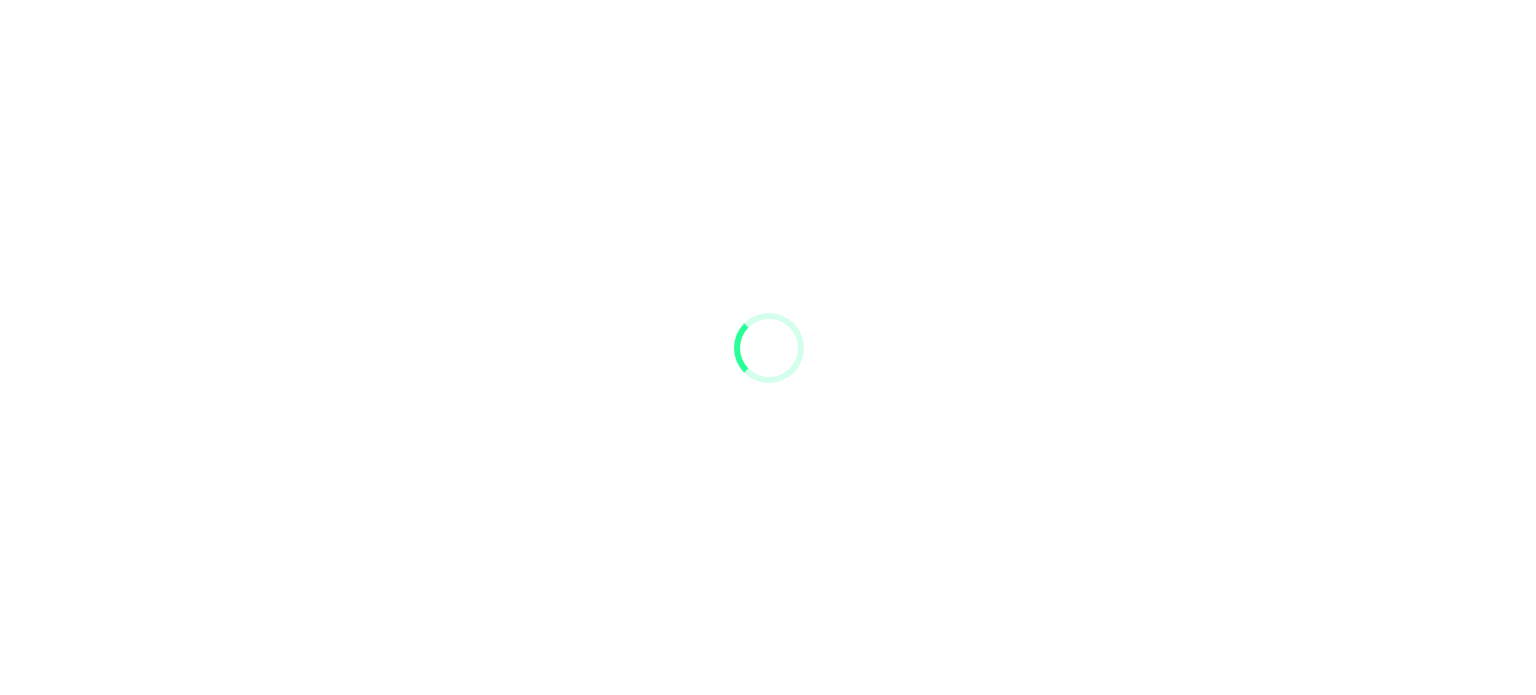 scroll, scrollTop: 0, scrollLeft: 0, axis: both 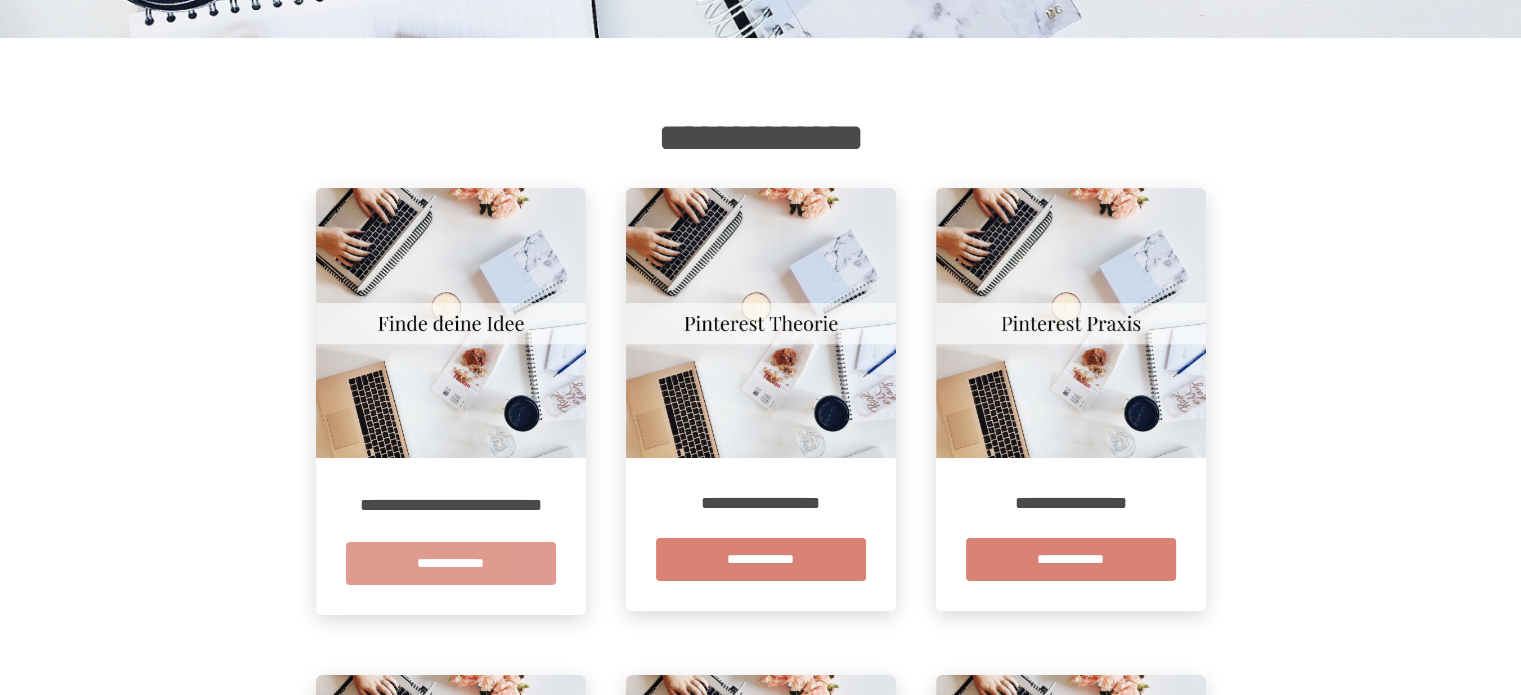 click on "**********" at bounding box center (451, 563) 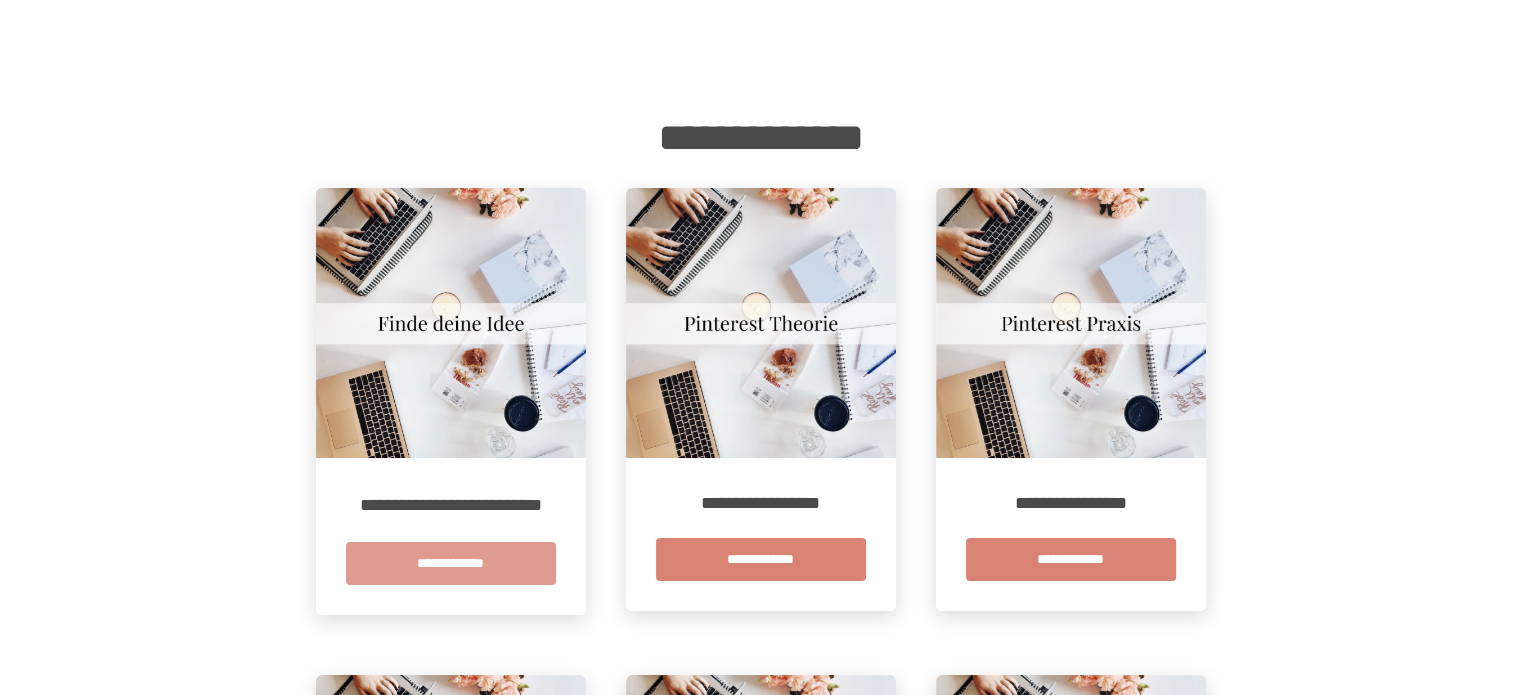 scroll, scrollTop: 0, scrollLeft: 0, axis: both 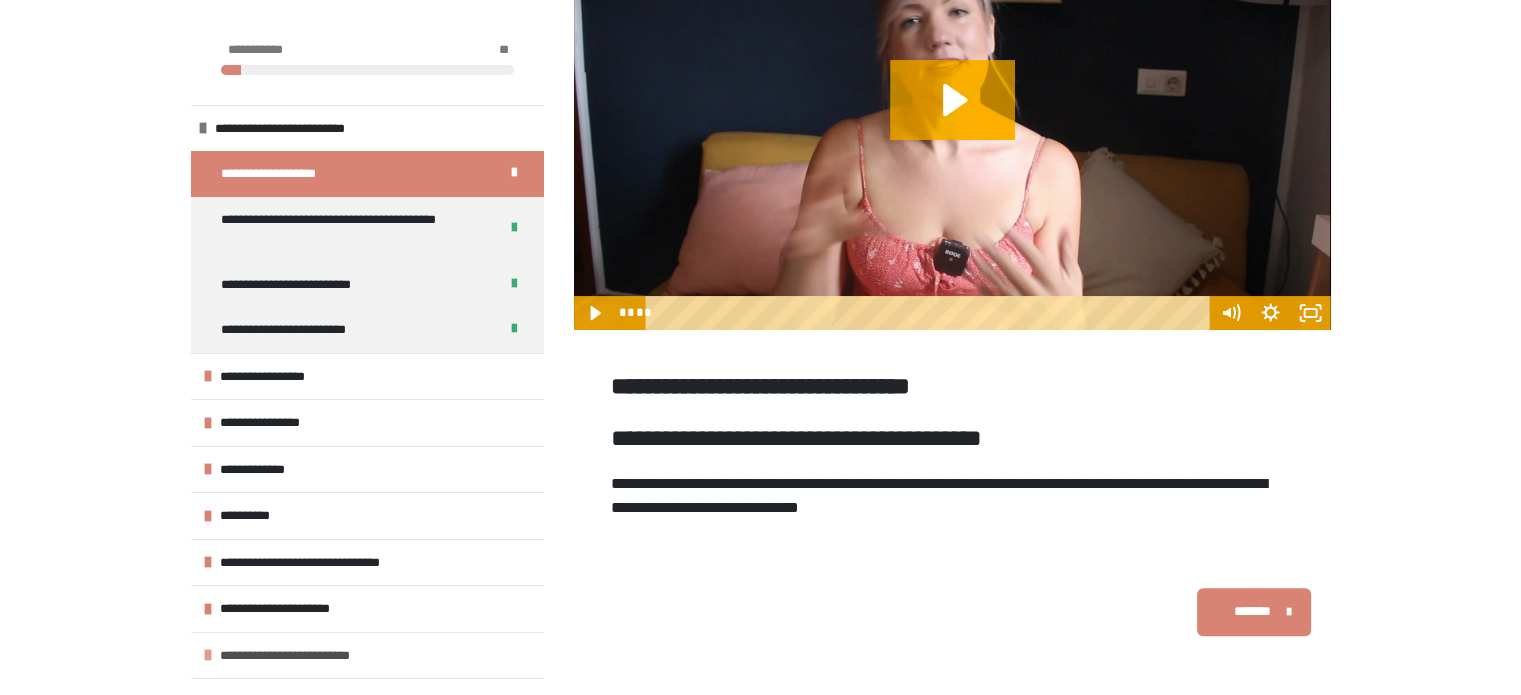 click on "**********" at bounding box center [314, 656] 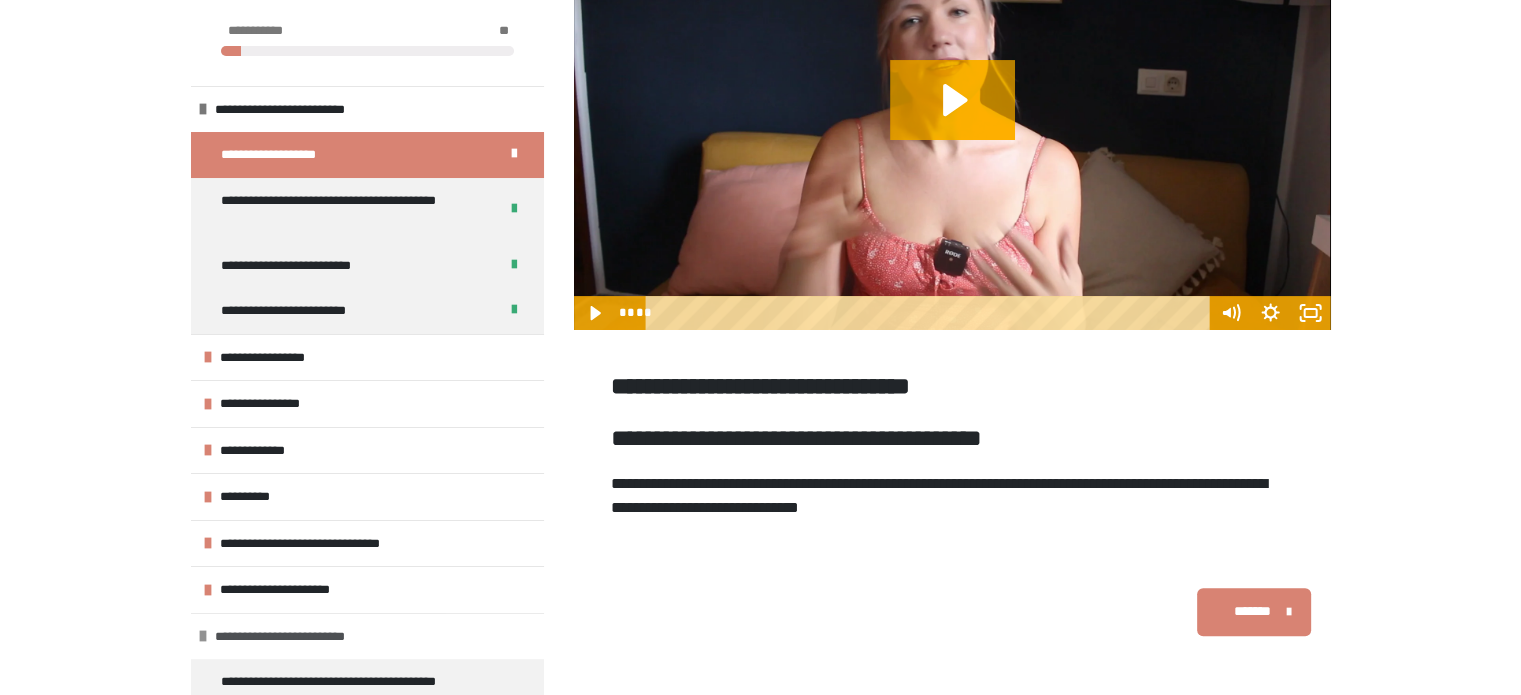 scroll, scrollTop: 0, scrollLeft: 0, axis: both 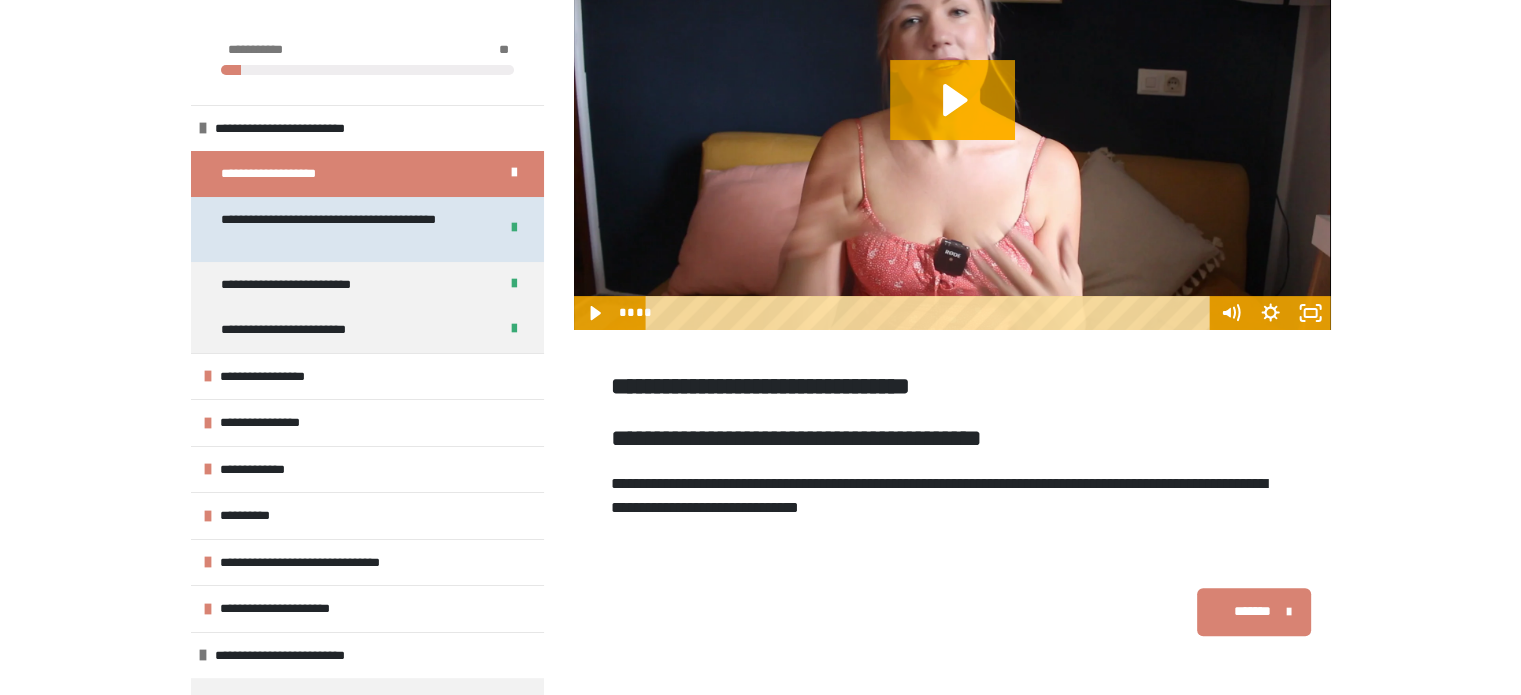 click on "**********" at bounding box center (344, 229) 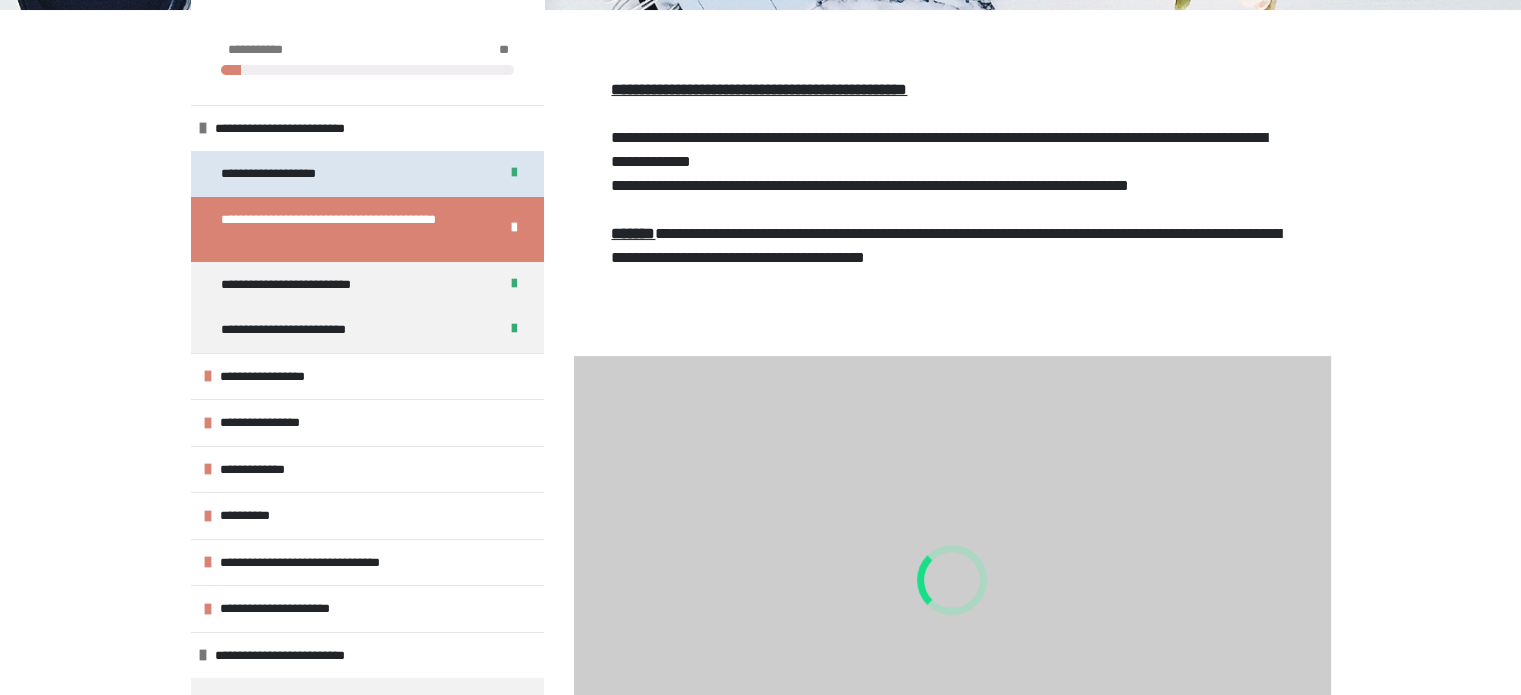 click on "**********" at bounding box center (291, 174) 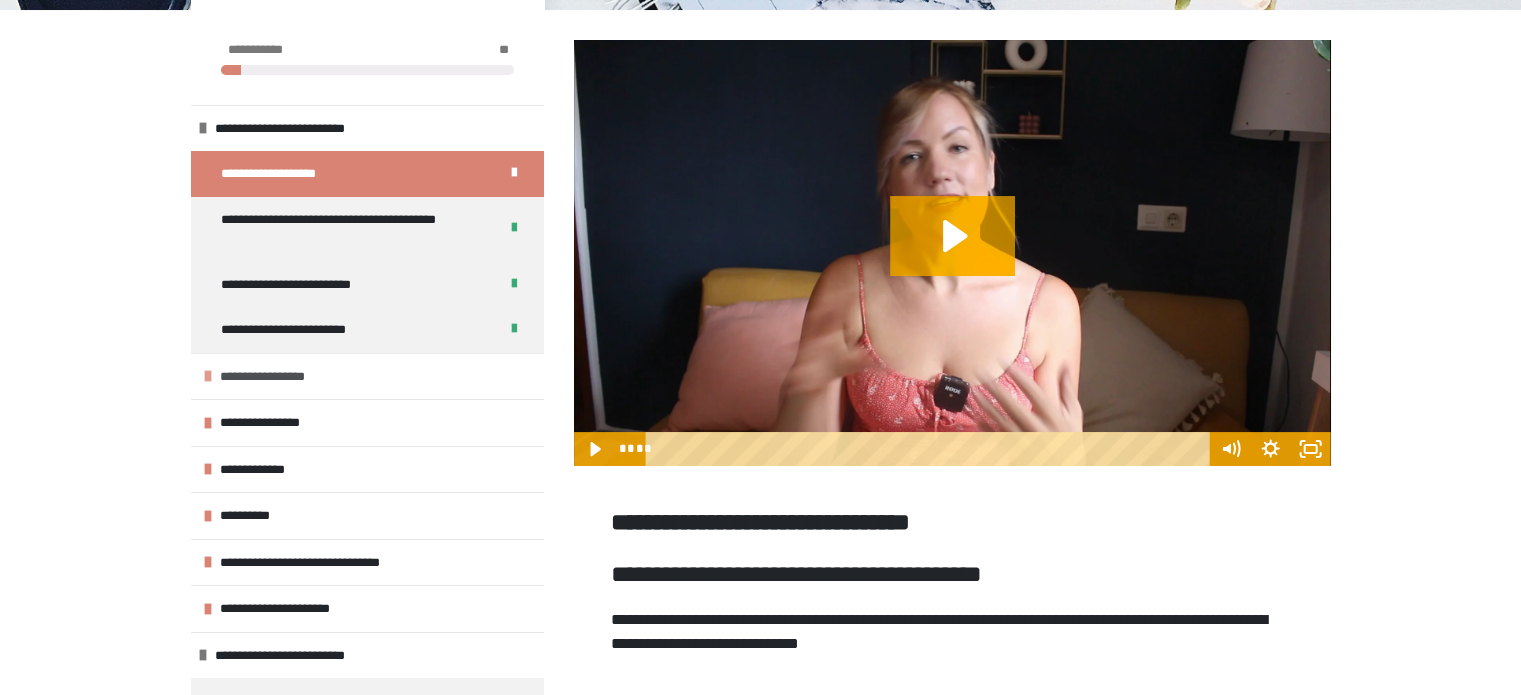 click on "**********" at bounding box center [275, 377] 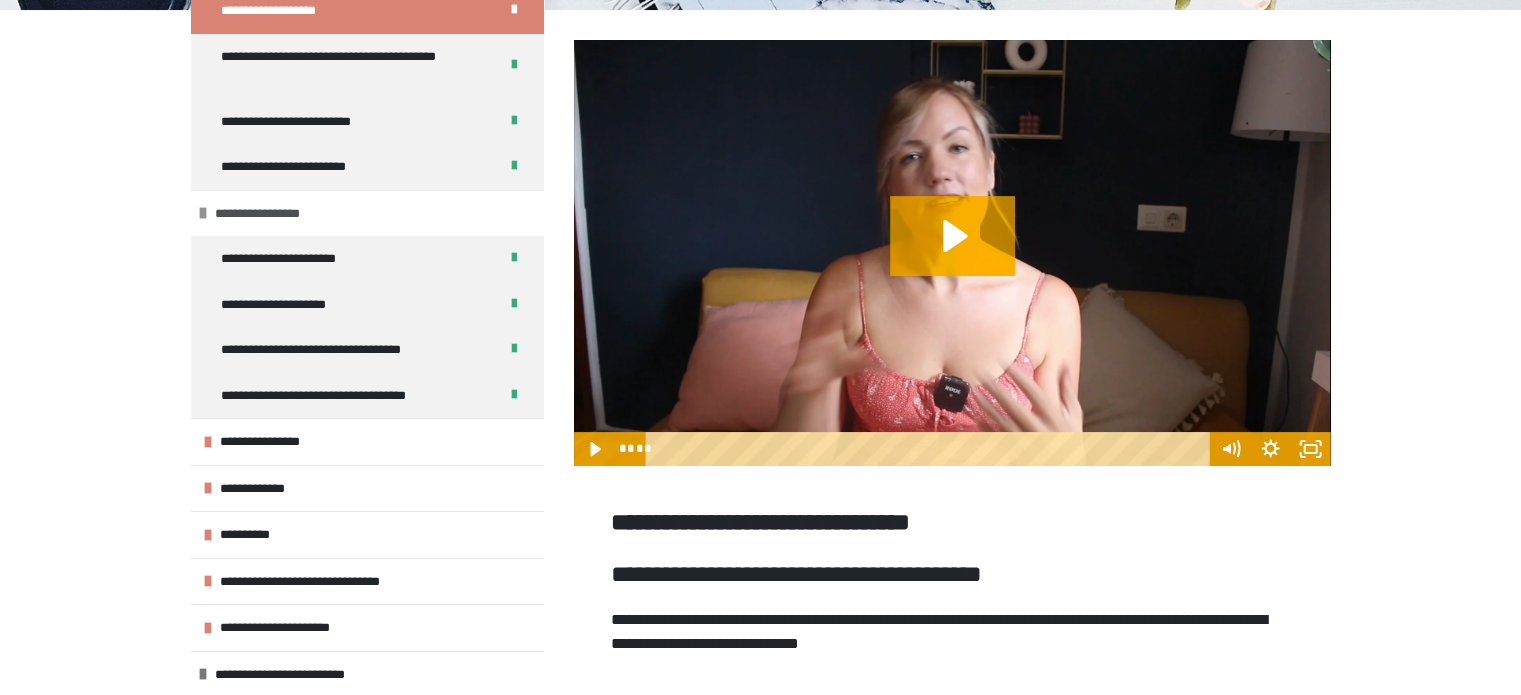 scroll, scrollTop: 164, scrollLeft: 0, axis: vertical 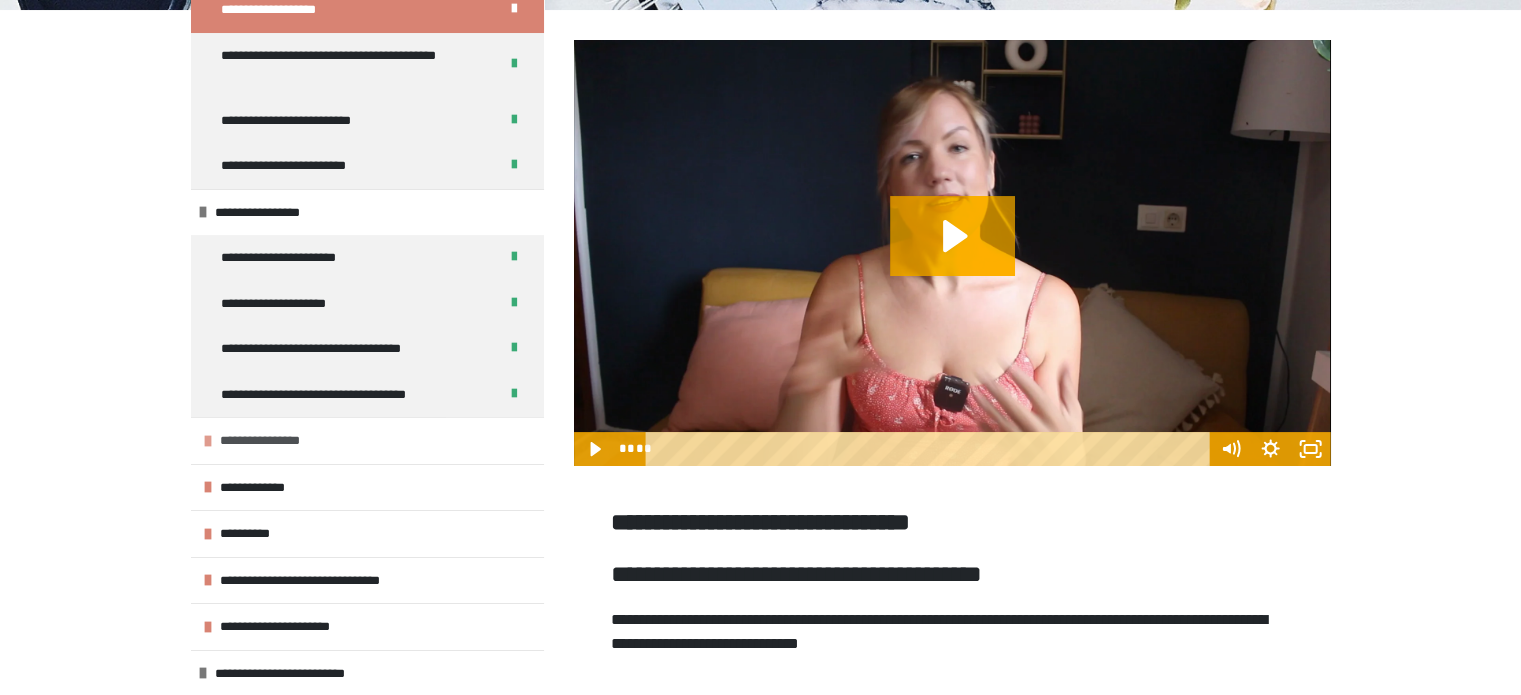 click on "**********" at bounding box center (270, 441) 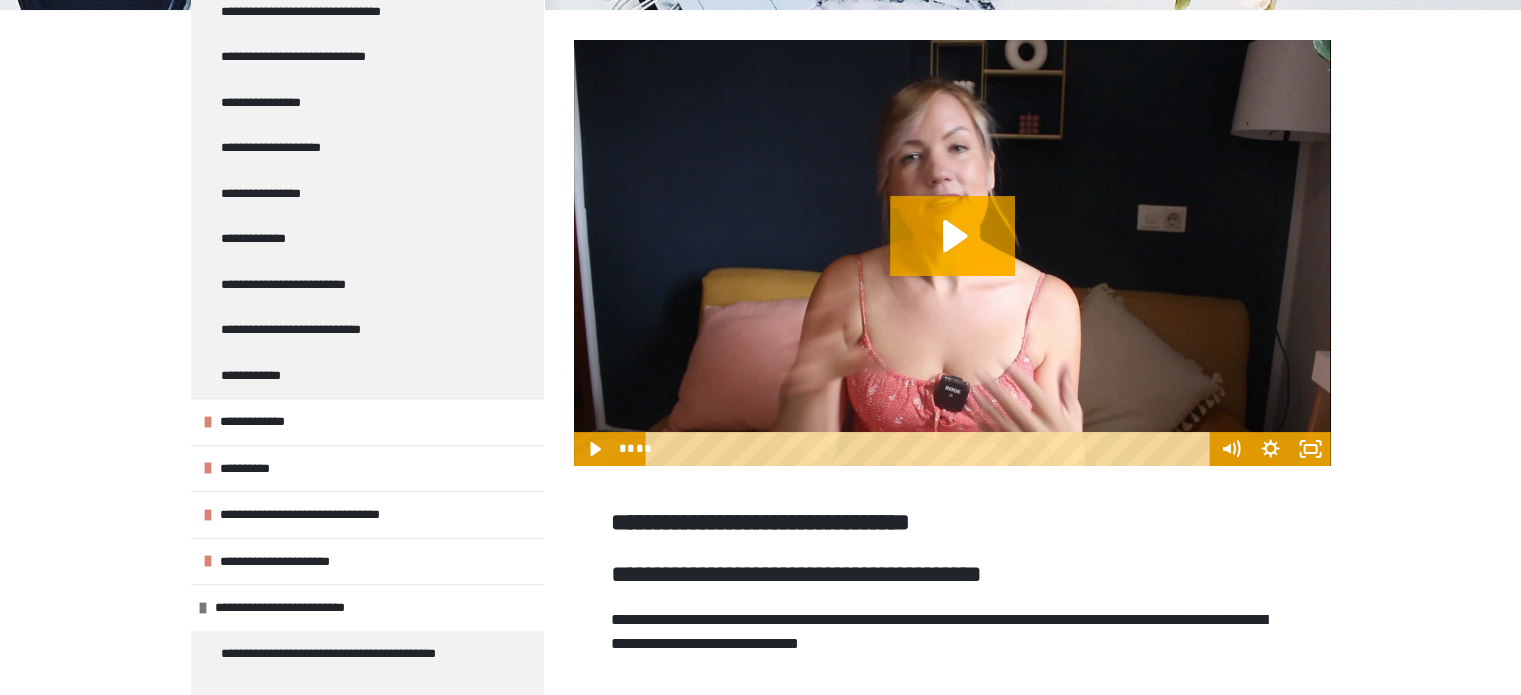 scroll, scrollTop: 640, scrollLeft: 0, axis: vertical 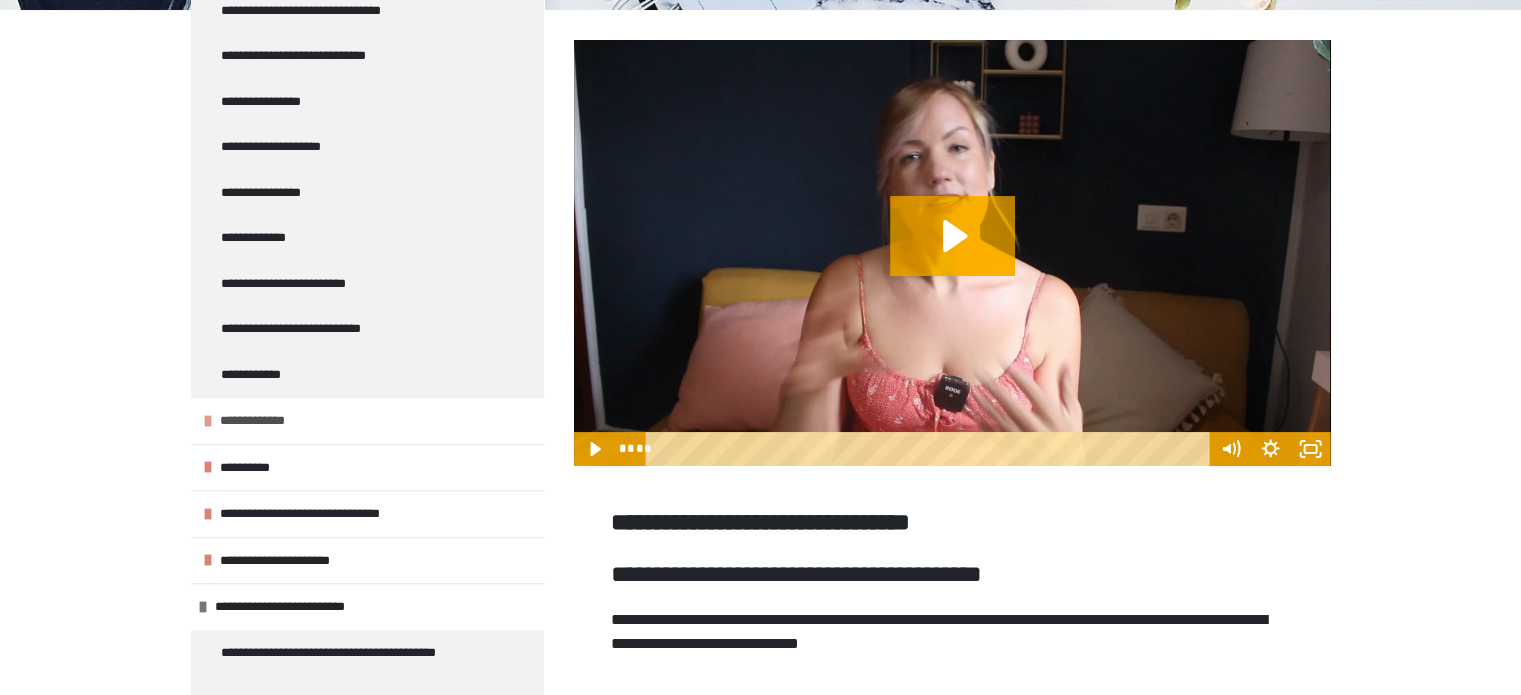 click on "**********" at bounding box center (268, 421) 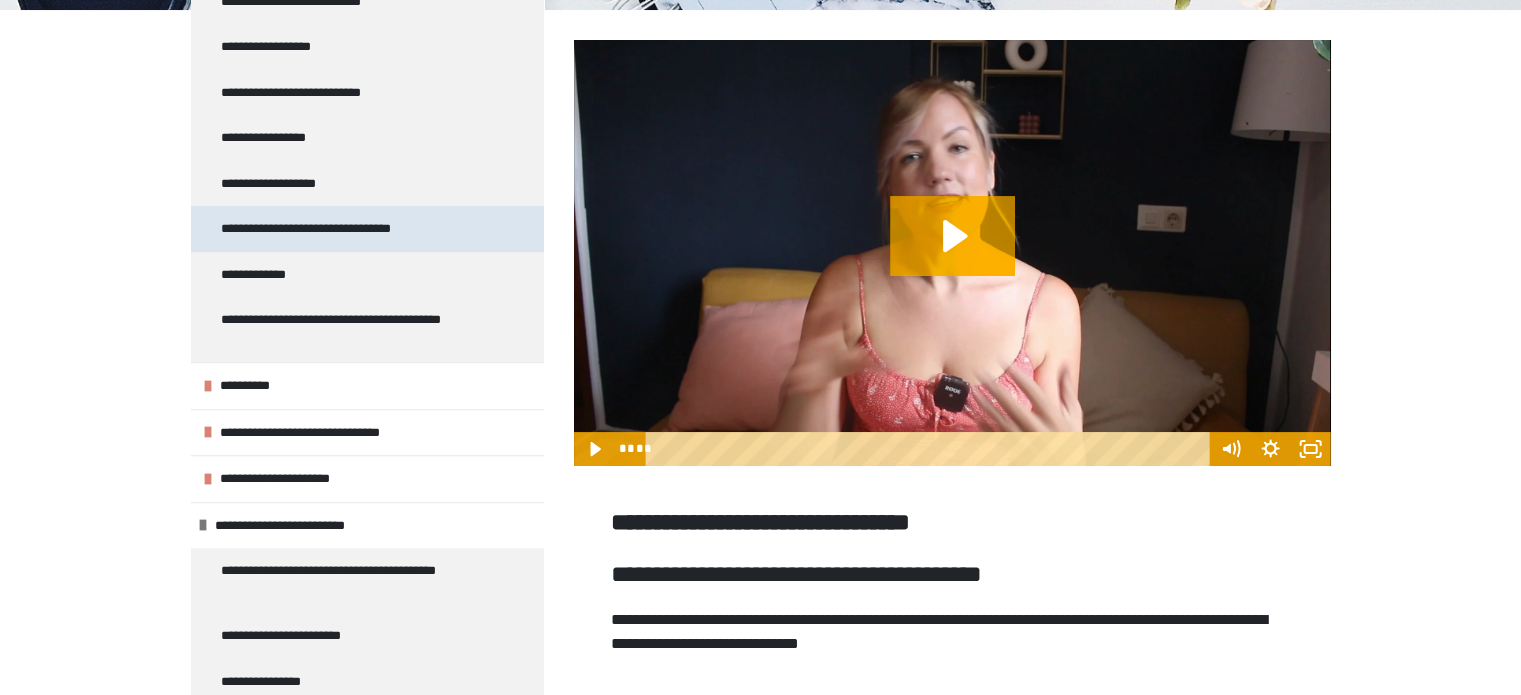 scroll, scrollTop: 1198, scrollLeft: 0, axis: vertical 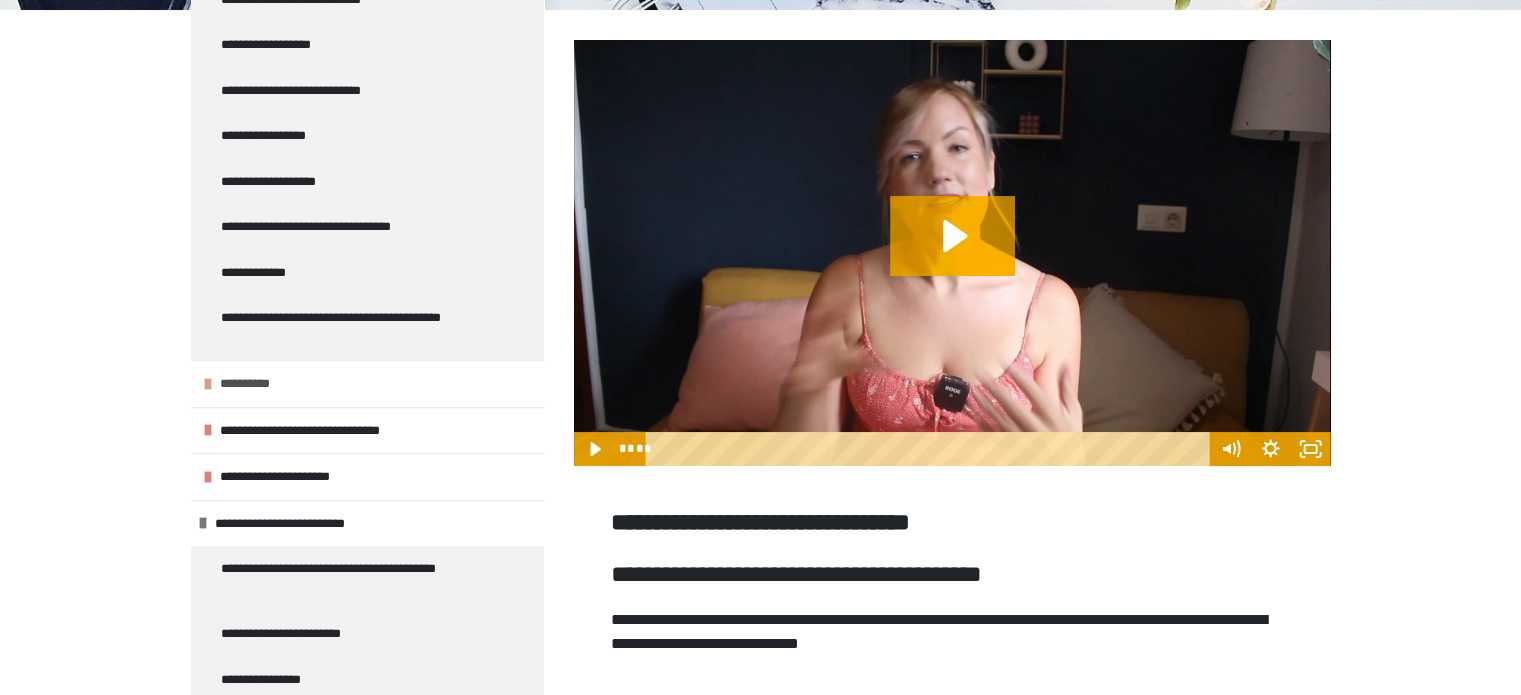 click on "**********" at bounding box center [367, 383] 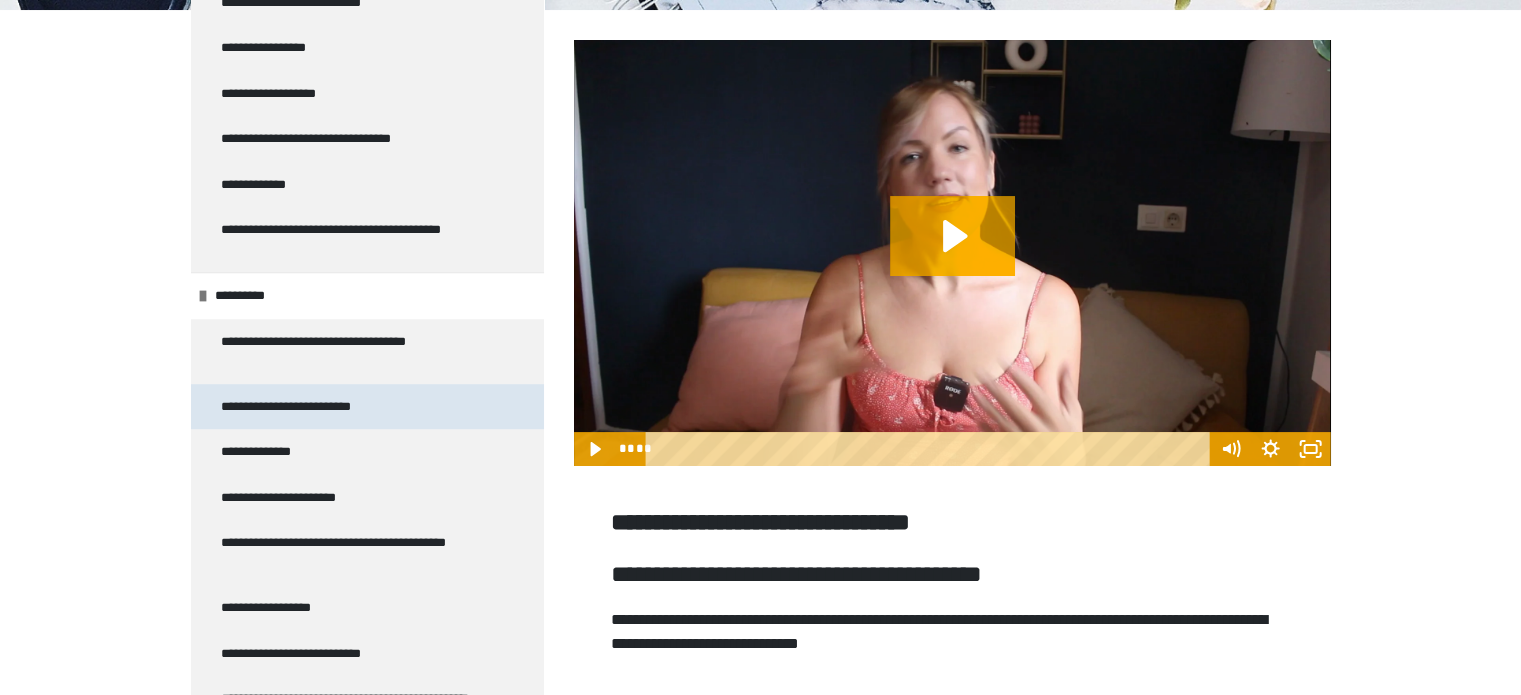 scroll, scrollTop: 1294, scrollLeft: 0, axis: vertical 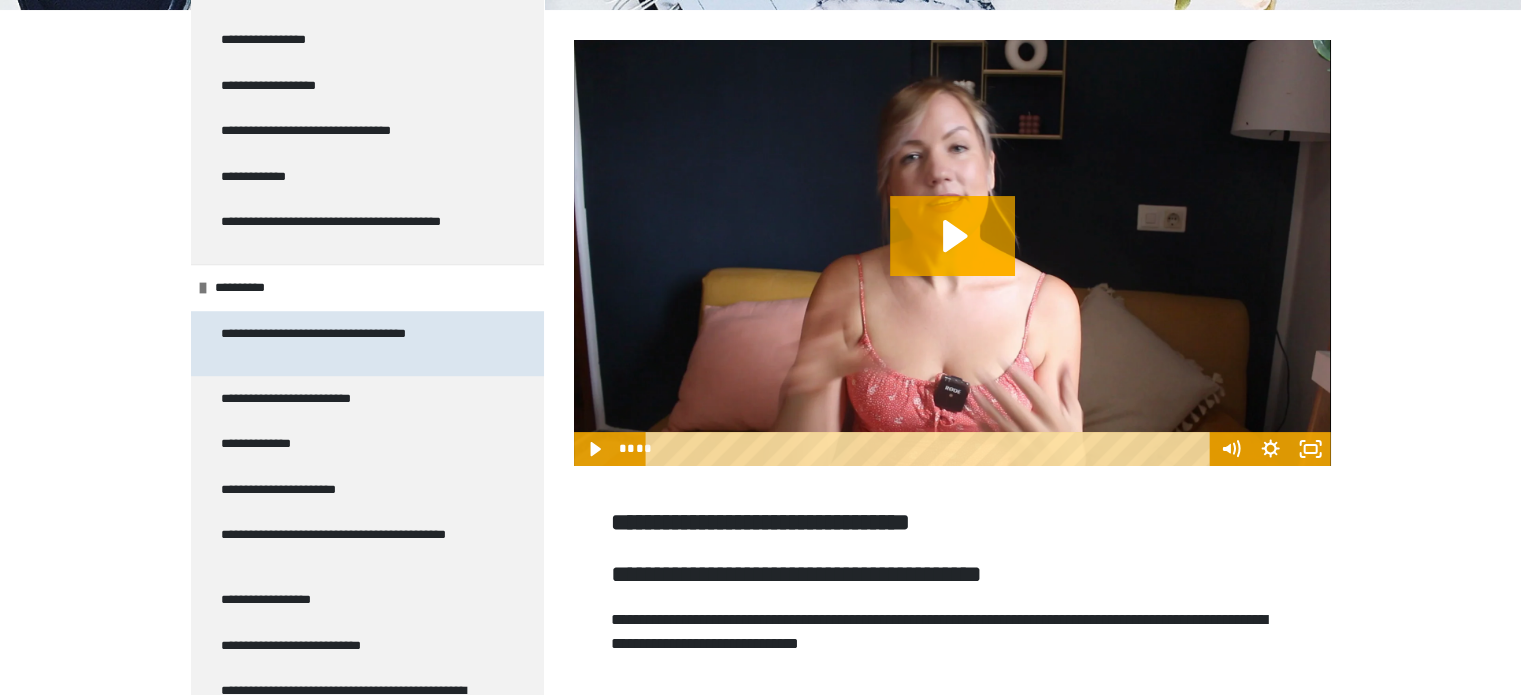 click on "**********" at bounding box center (352, 343) 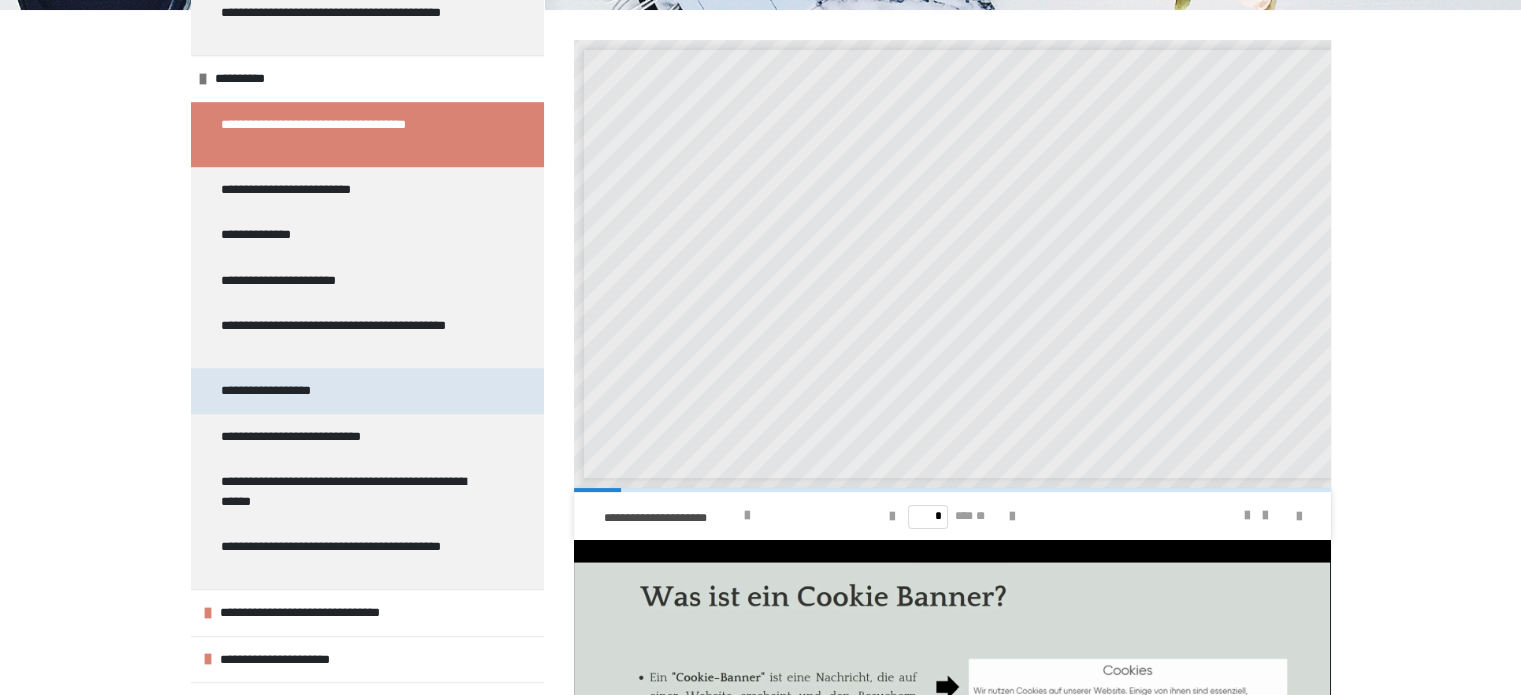 scroll, scrollTop: 1504, scrollLeft: 0, axis: vertical 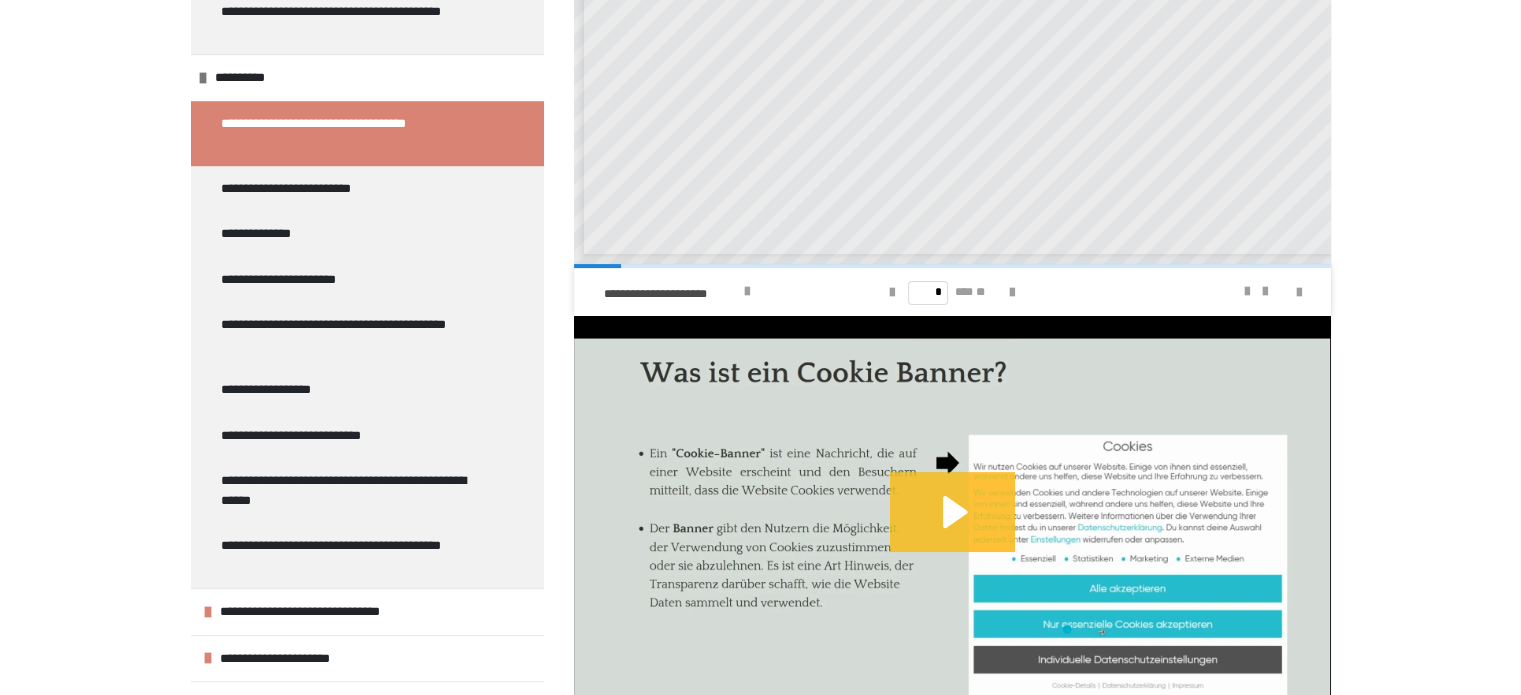 click 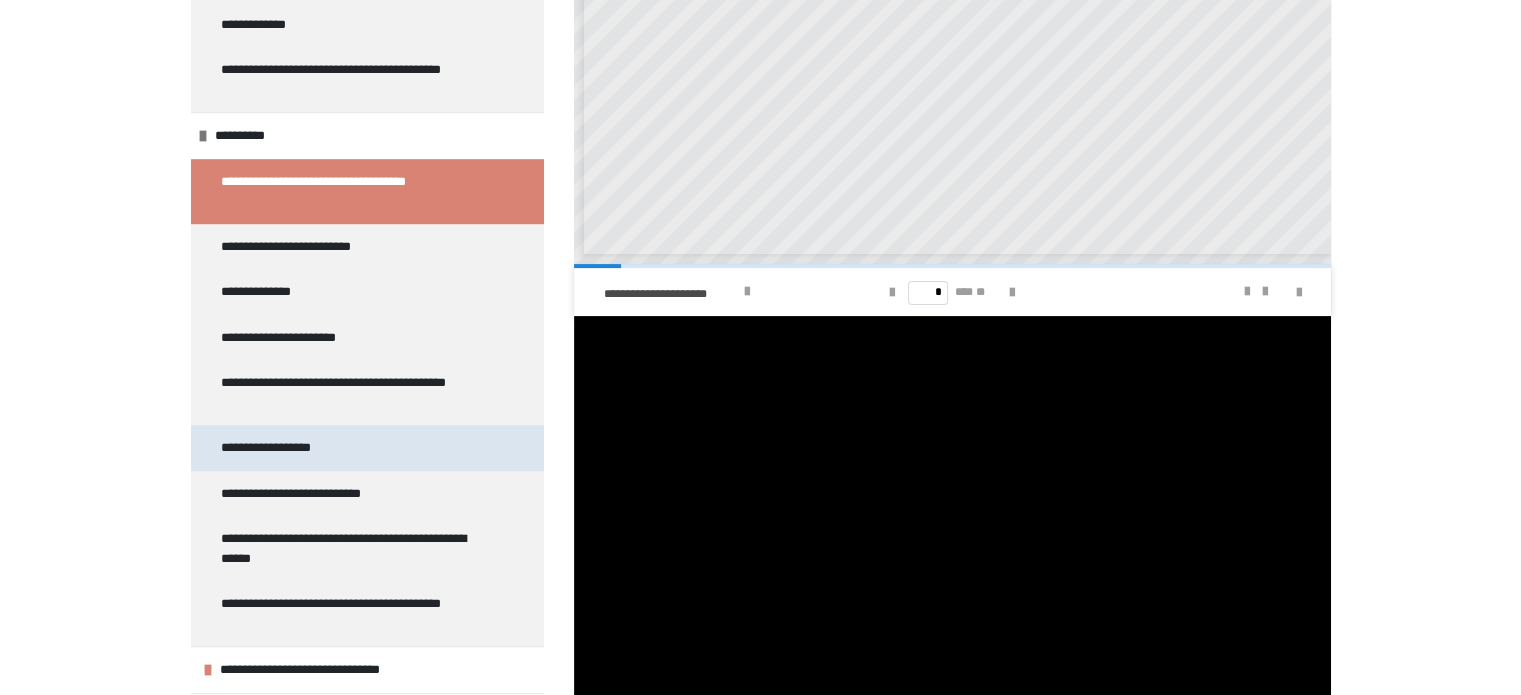scroll, scrollTop: 1444, scrollLeft: 0, axis: vertical 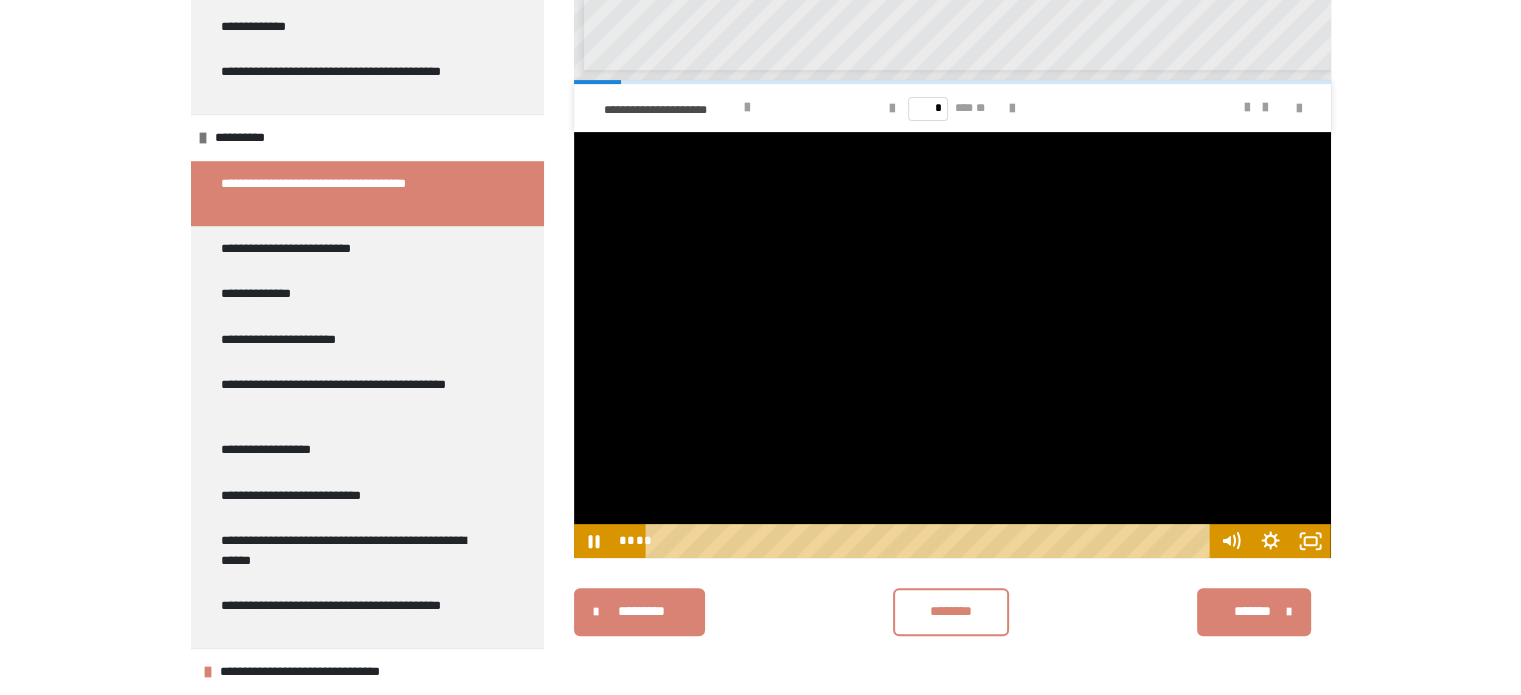 click at bounding box center (952, 345) 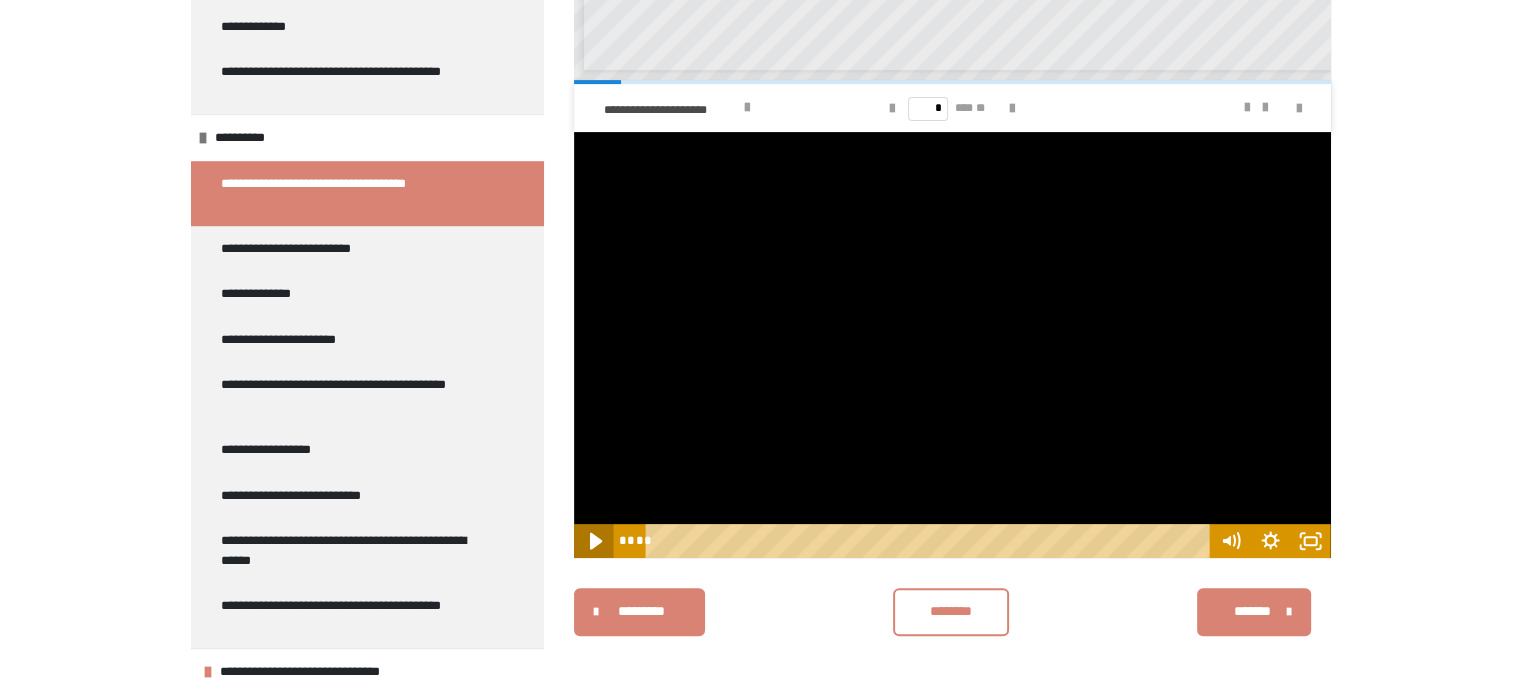 click 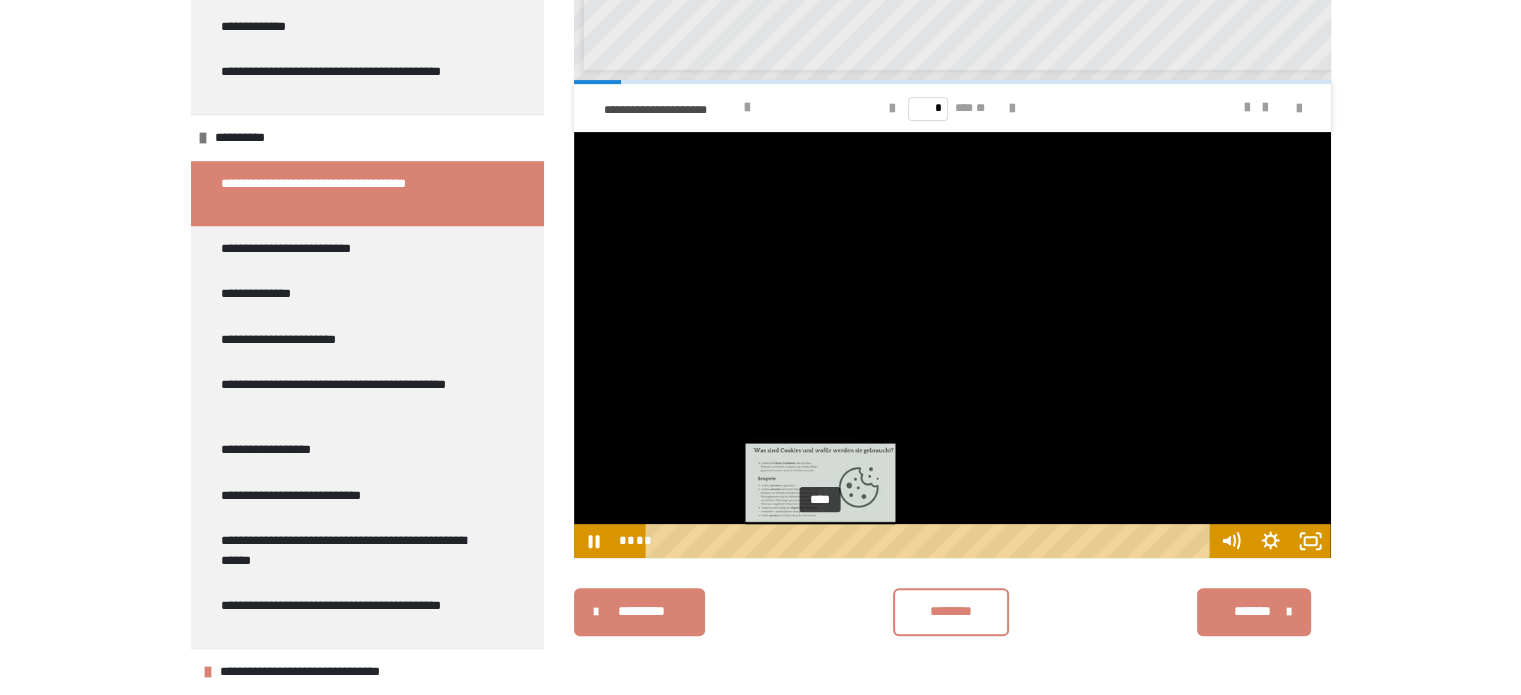 click on "****" at bounding box center (930, 541) 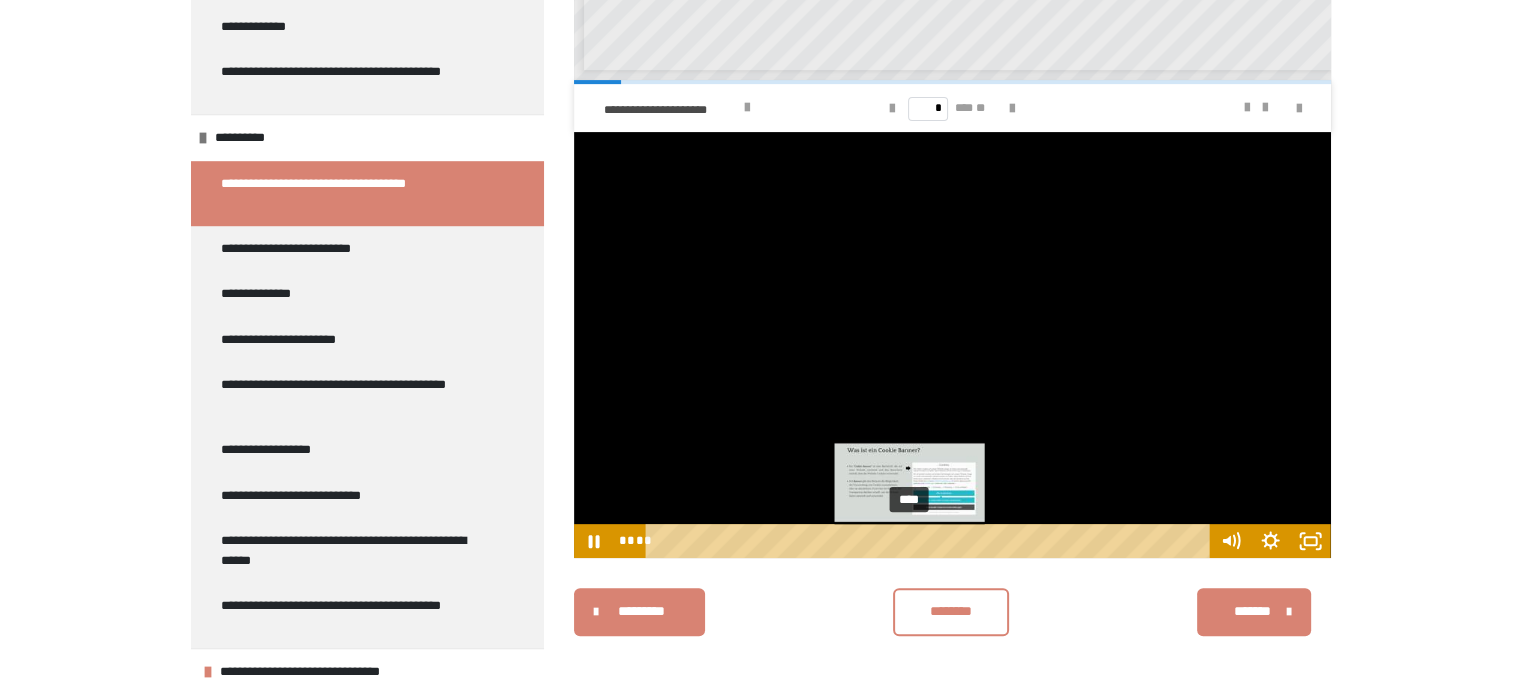 click on "****" at bounding box center (930, 541) 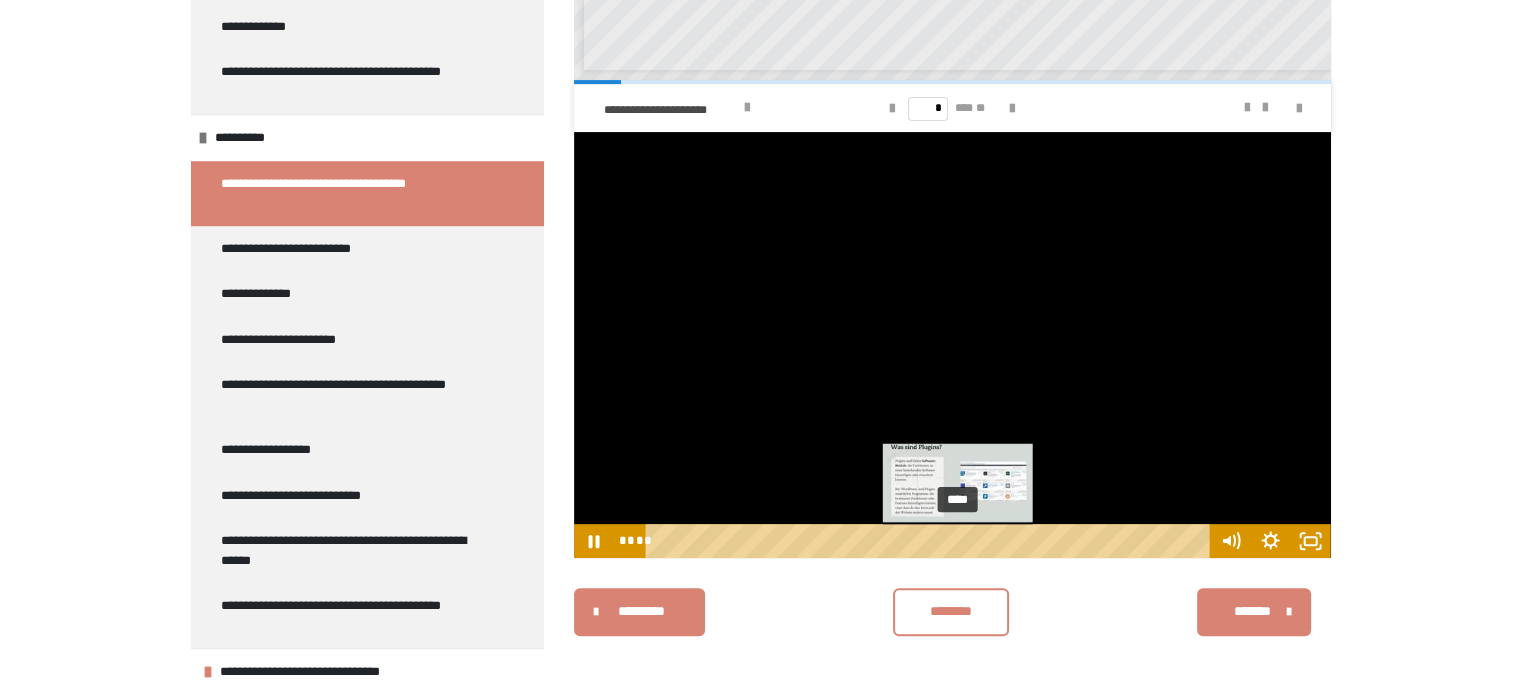 click on "****" at bounding box center (930, 541) 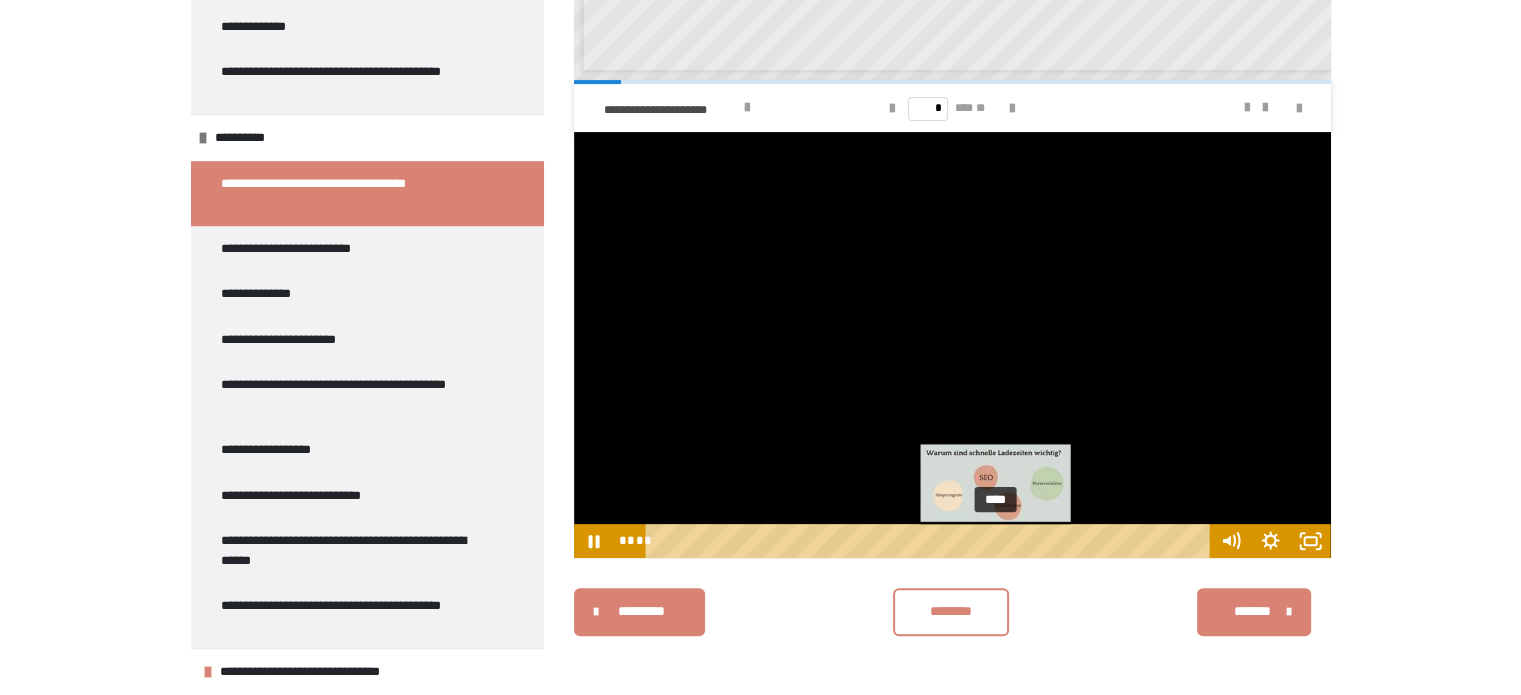 click on "****" at bounding box center [930, 541] 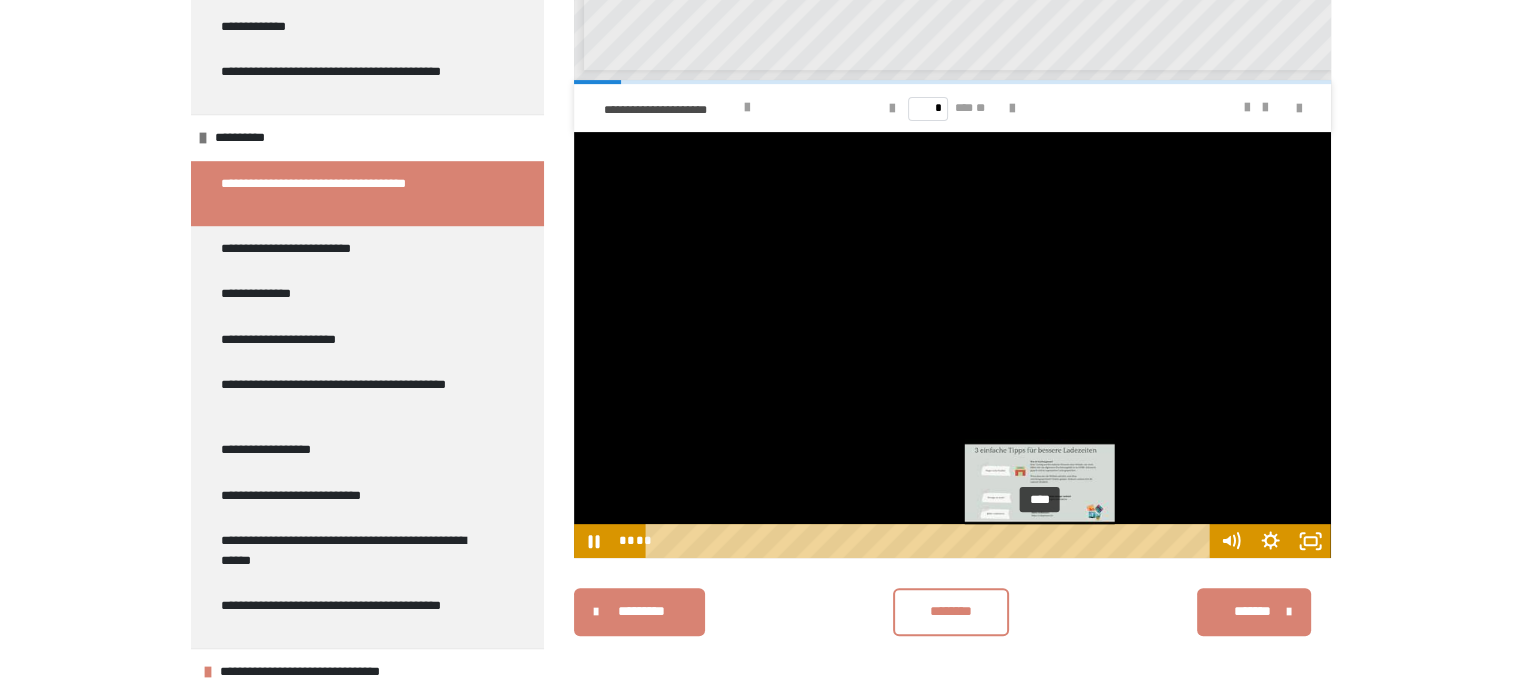 click on "****" at bounding box center (930, 541) 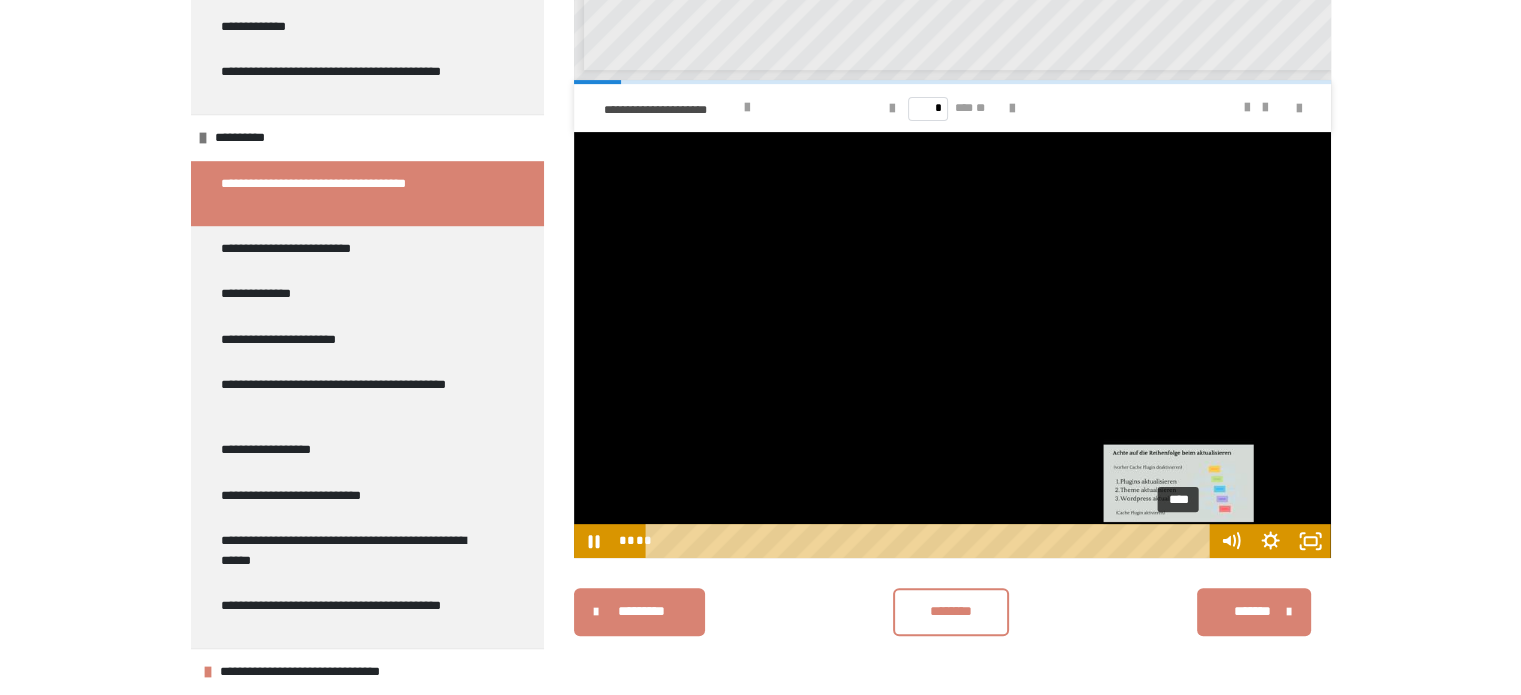 click on "****" at bounding box center [930, 541] 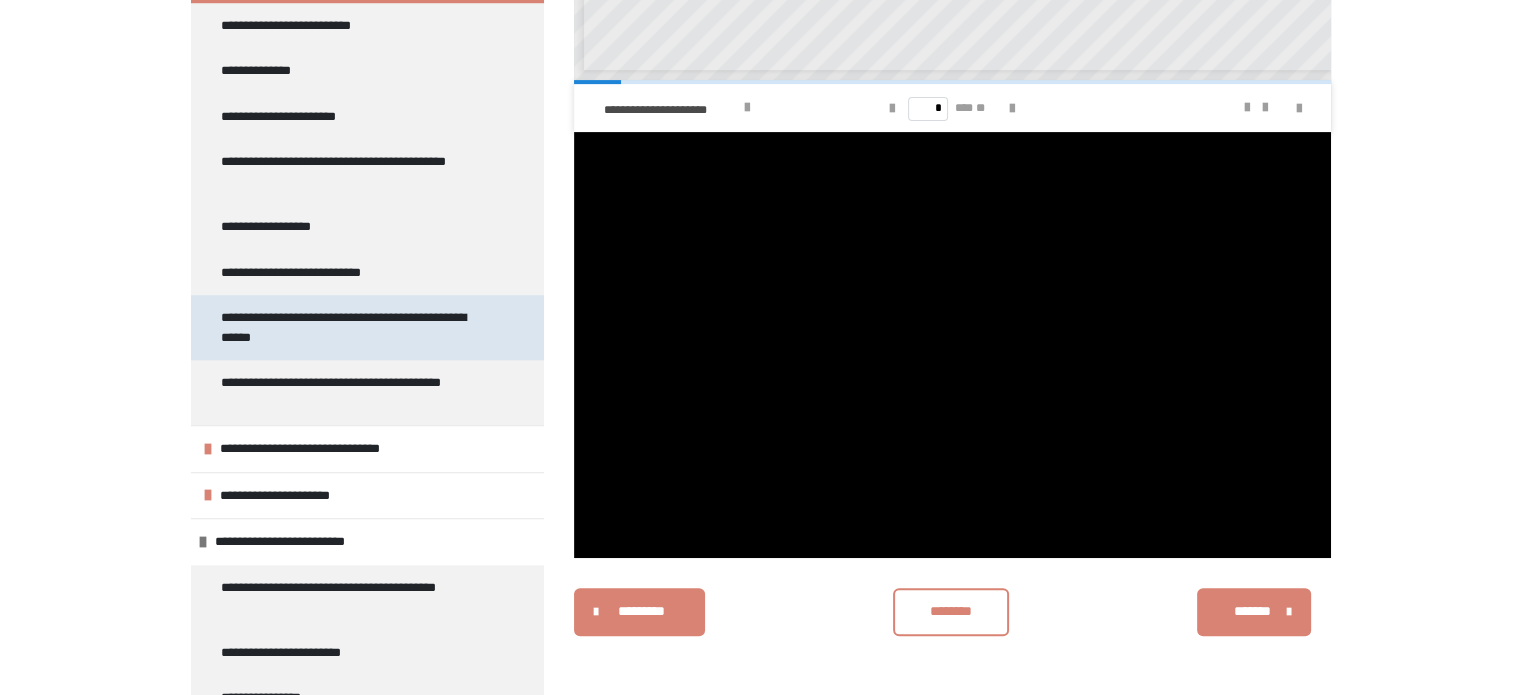 scroll, scrollTop: 1674, scrollLeft: 0, axis: vertical 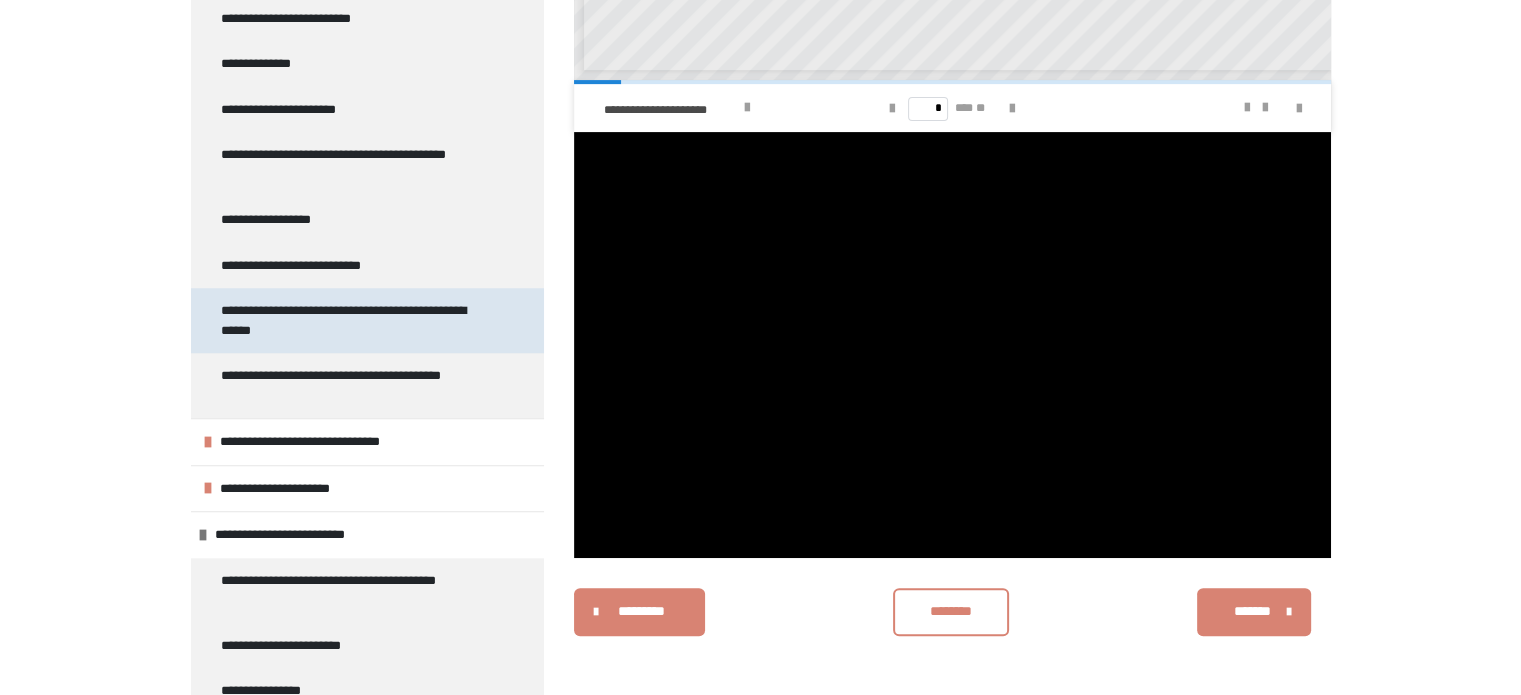 click on "**********" at bounding box center [352, 320] 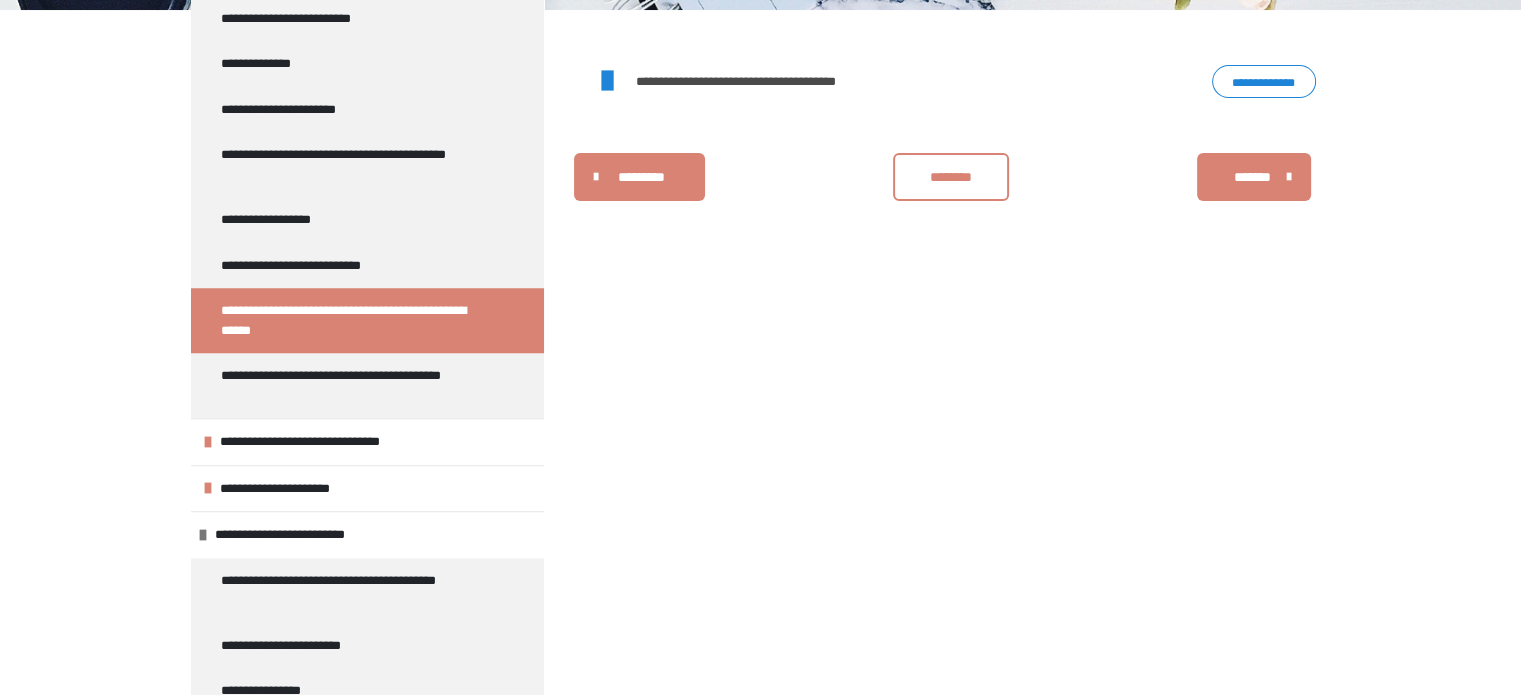 scroll, scrollTop: 340, scrollLeft: 0, axis: vertical 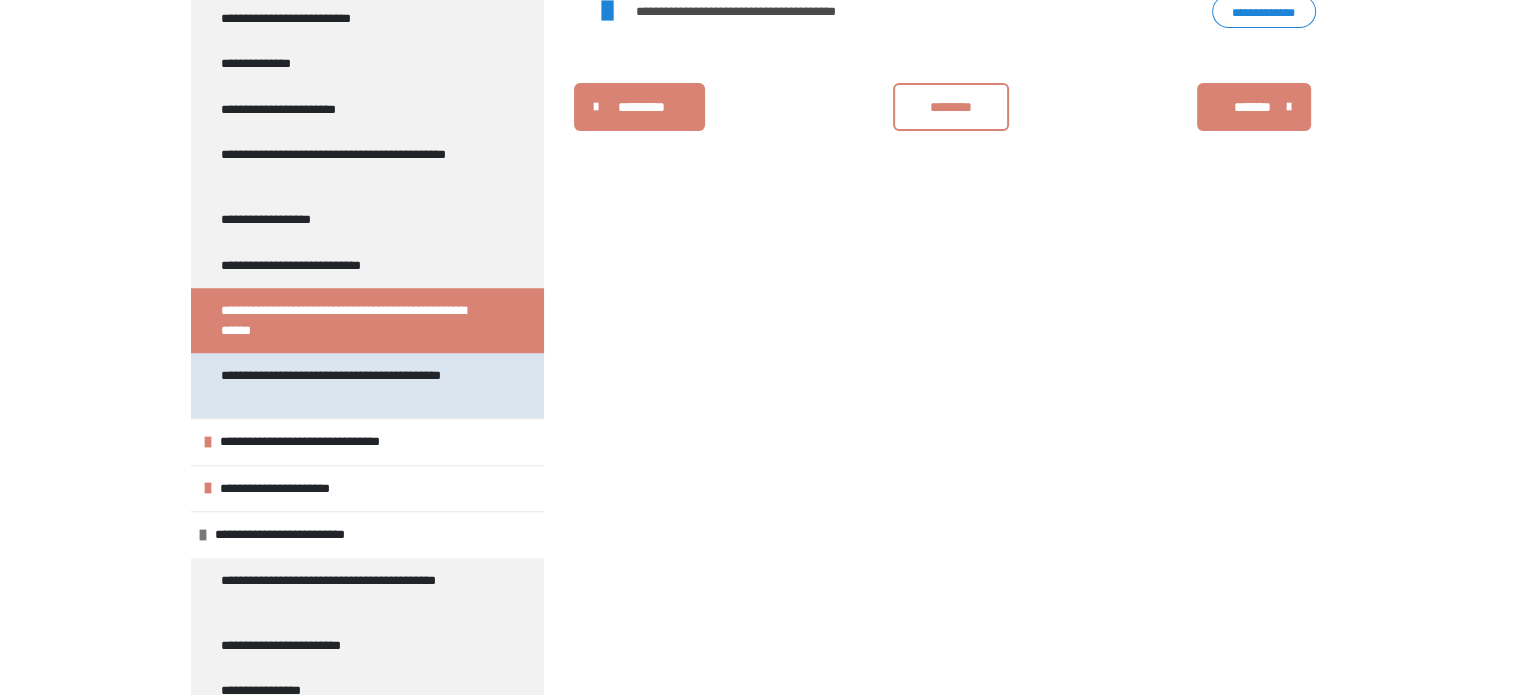 click on "**********" at bounding box center (352, 385) 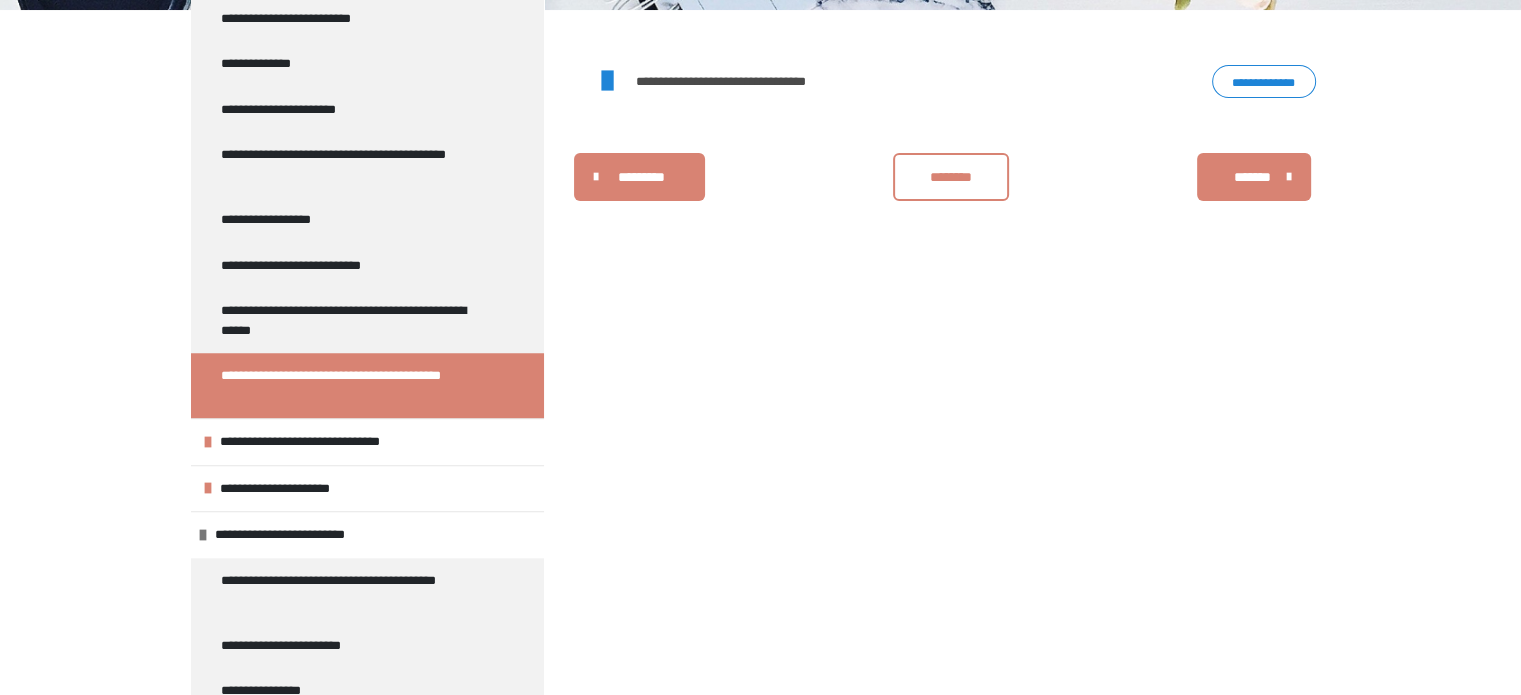 scroll, scrollTop: 340, scrollLeft: 0, axis: vertical 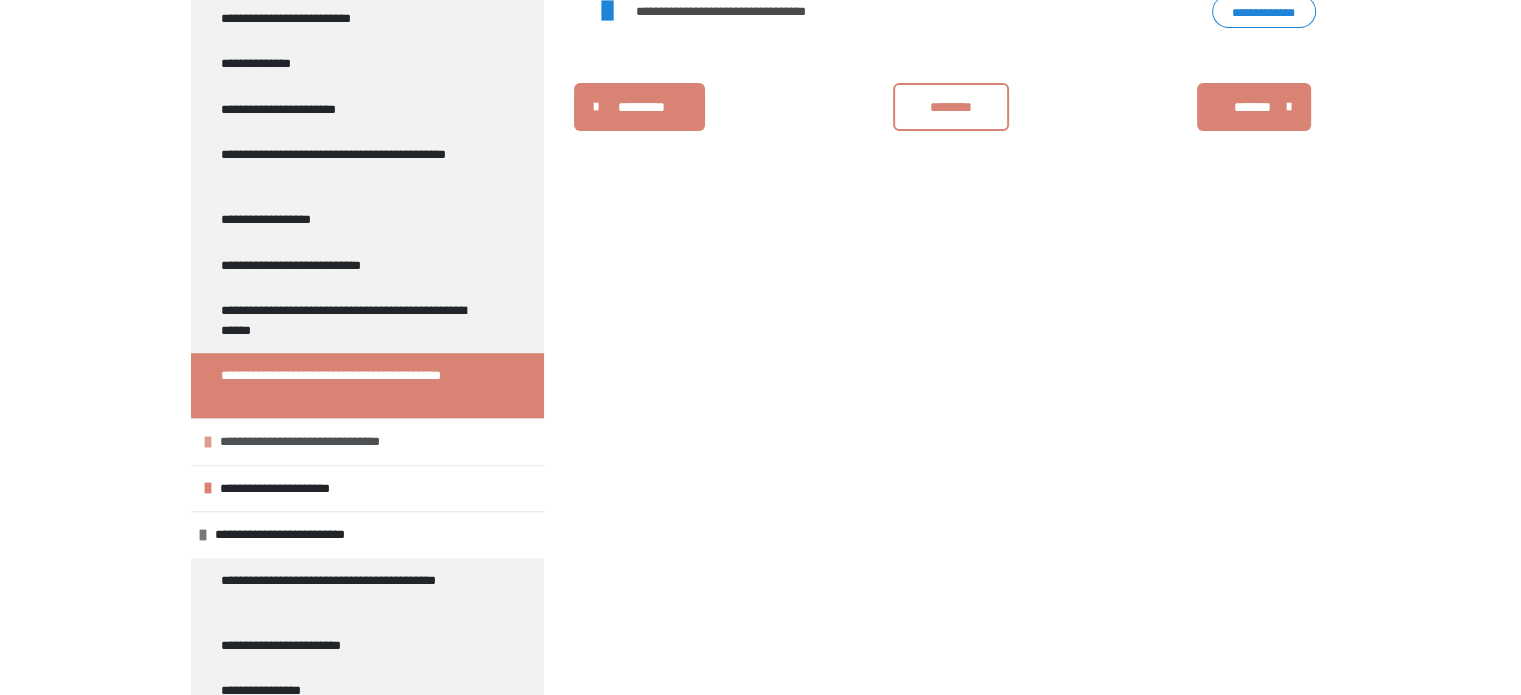 click on "**********" at bounding box center [326, 442] 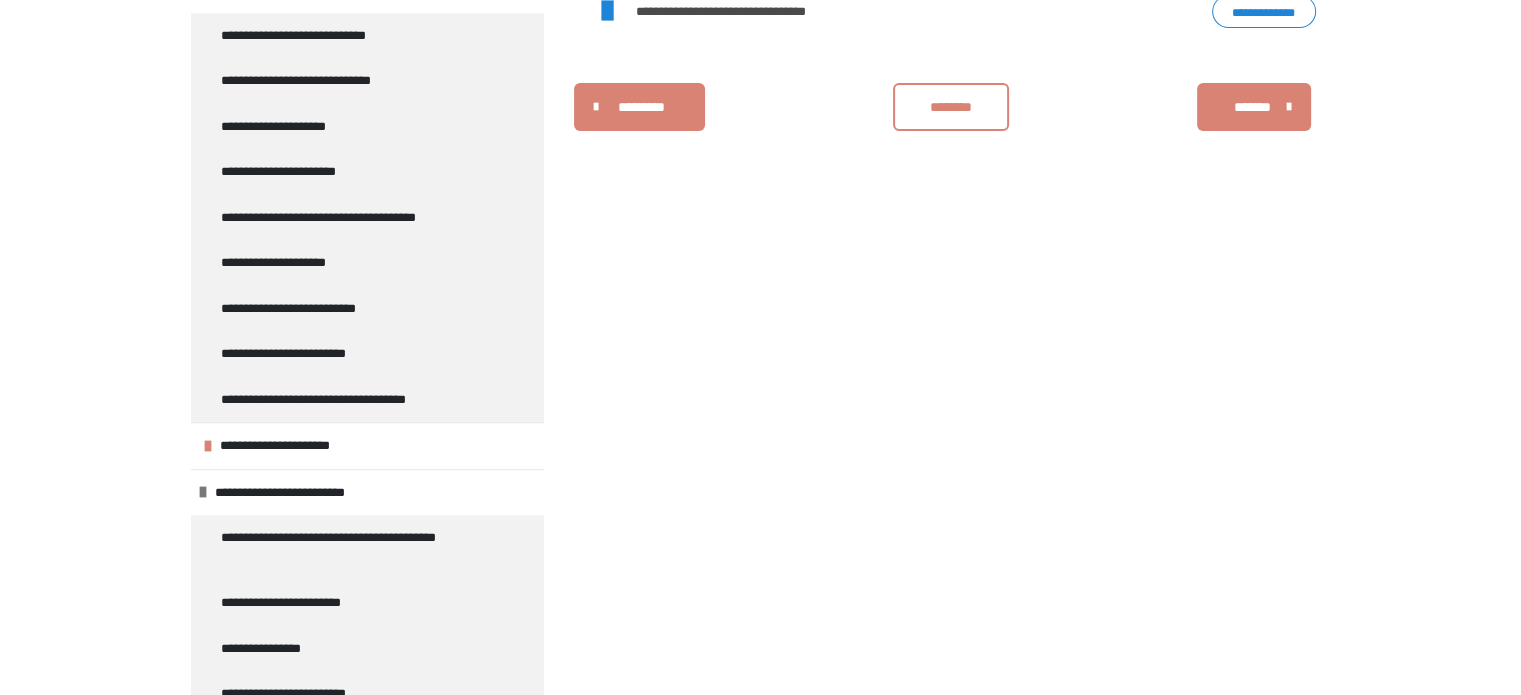 scroll, scrollTop: 2130, scrollLeft: 0, axis: vertical 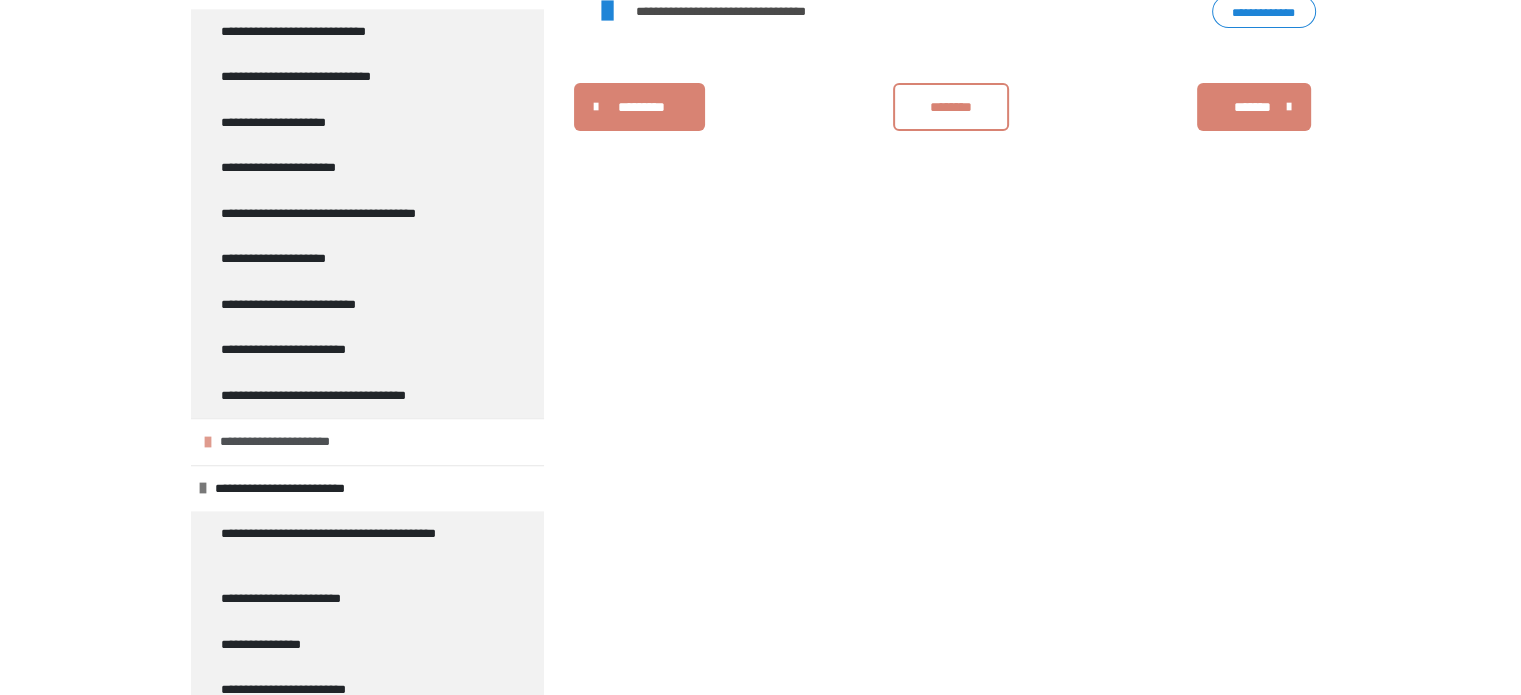 click on "**********" at bounding box center [300, 442] 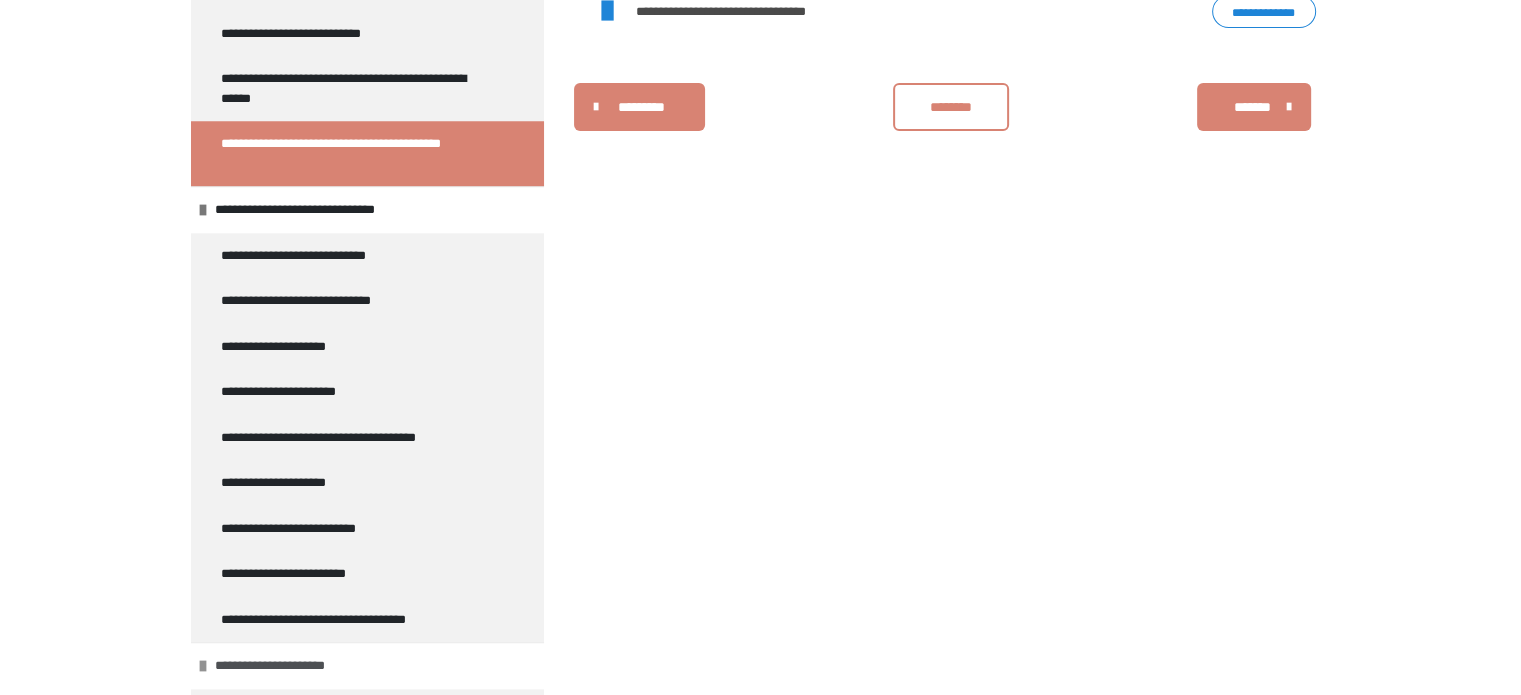 scroll, scrollTop: 1892, scrollLeft: 0, axis: vertical 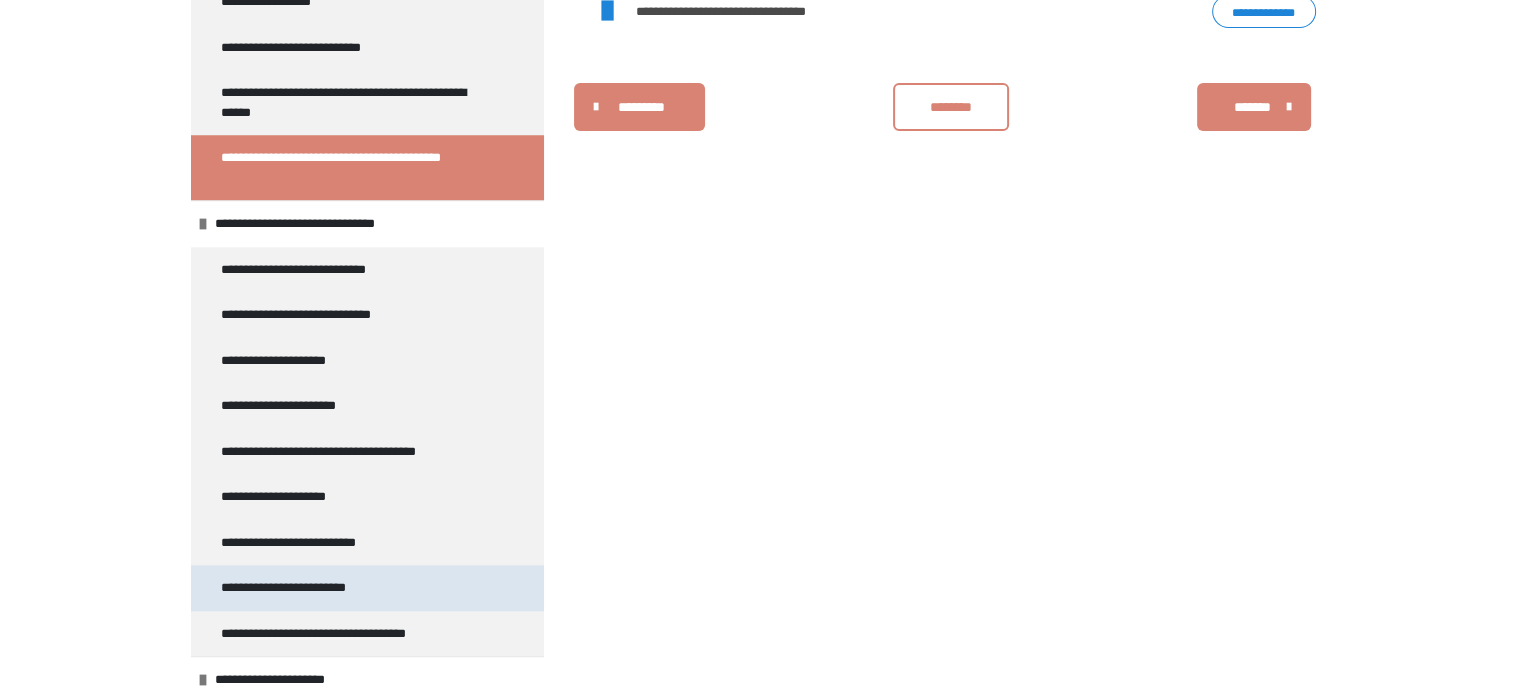 click on "**********" at bounding box center (313, 588) 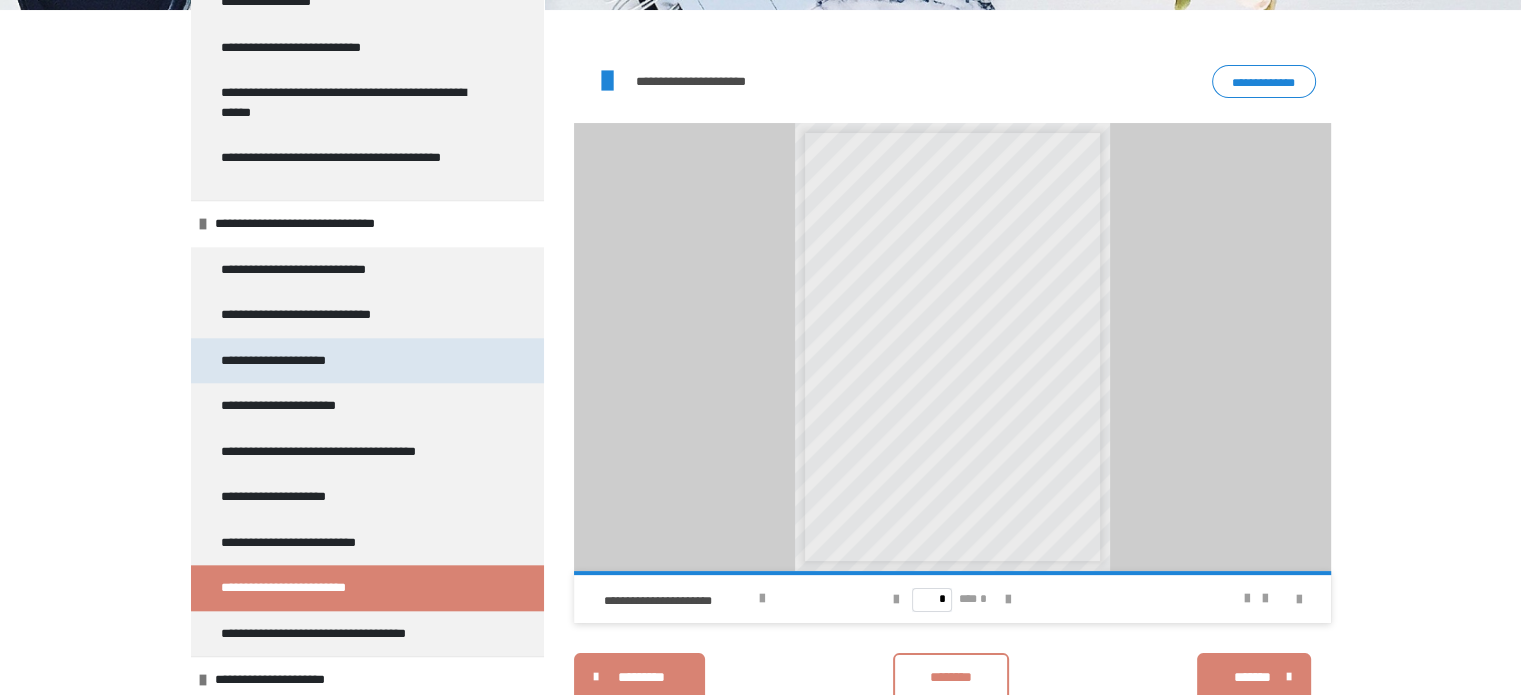 click on "**********" at bounding box center [293, 361] 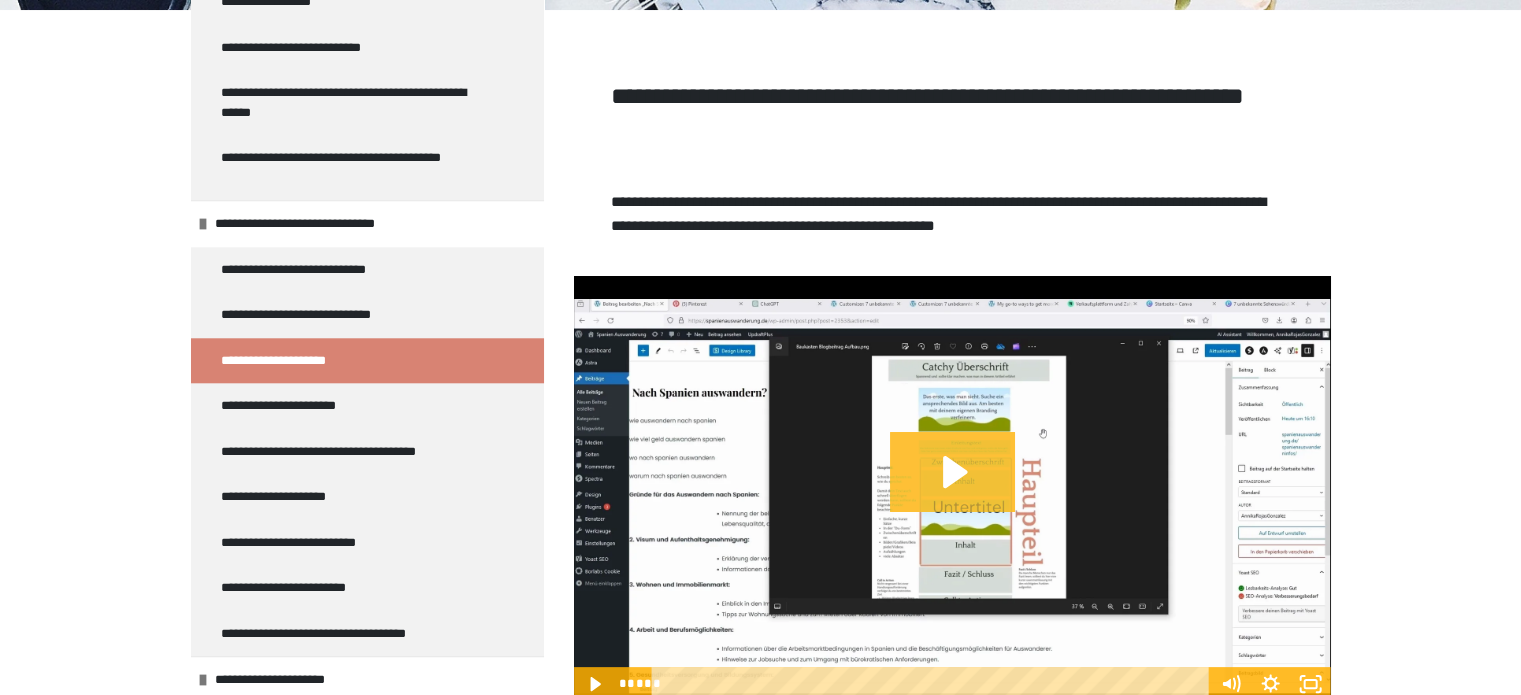 click 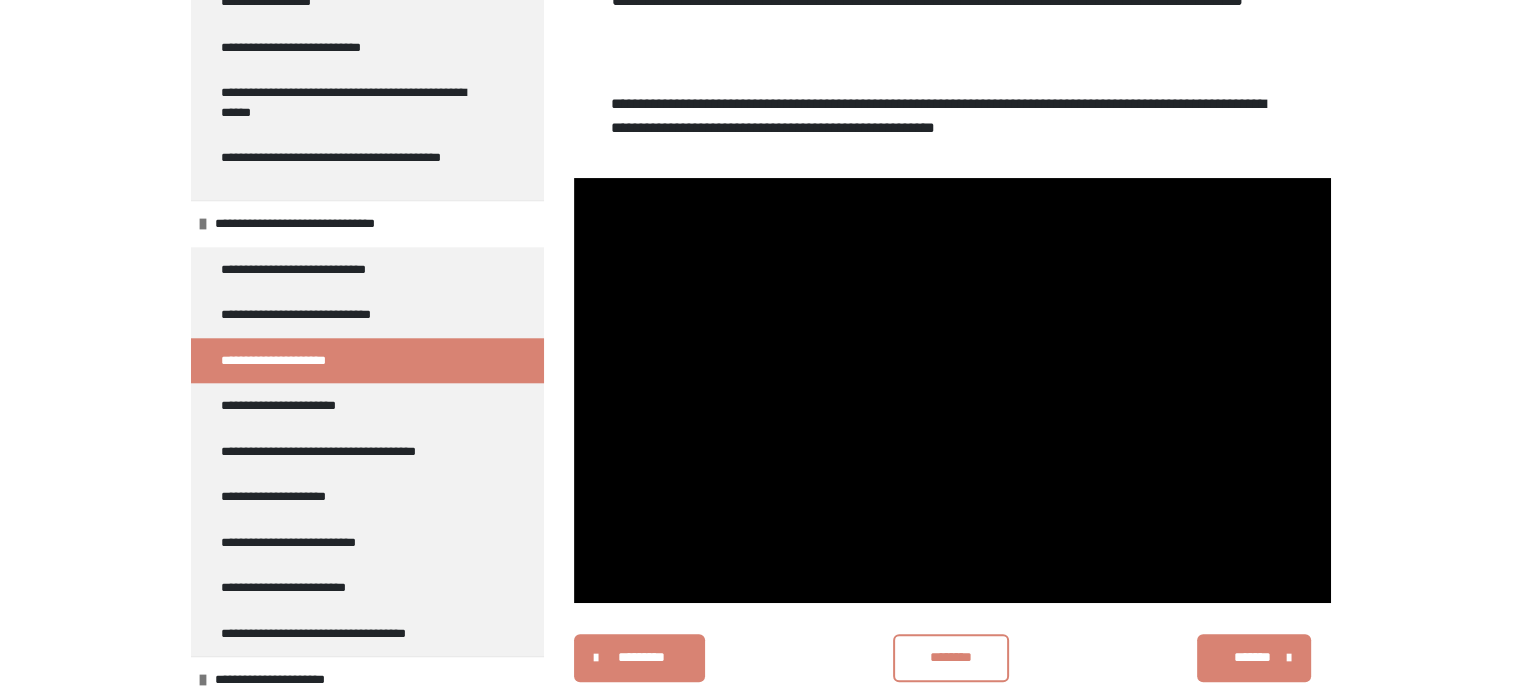 scroll, scrollTop: 371, scrollLeft: 0, axis: vertical 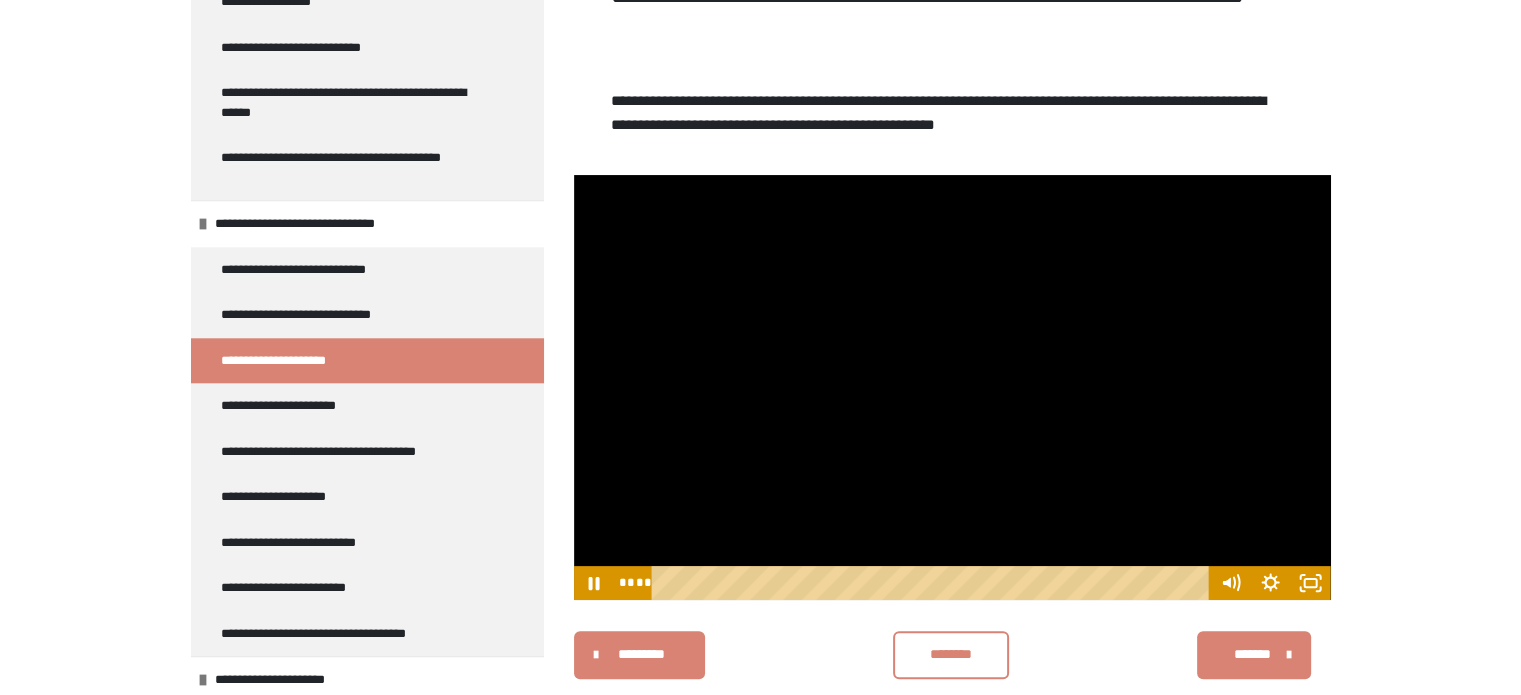 click at bounding box center (952, 388) 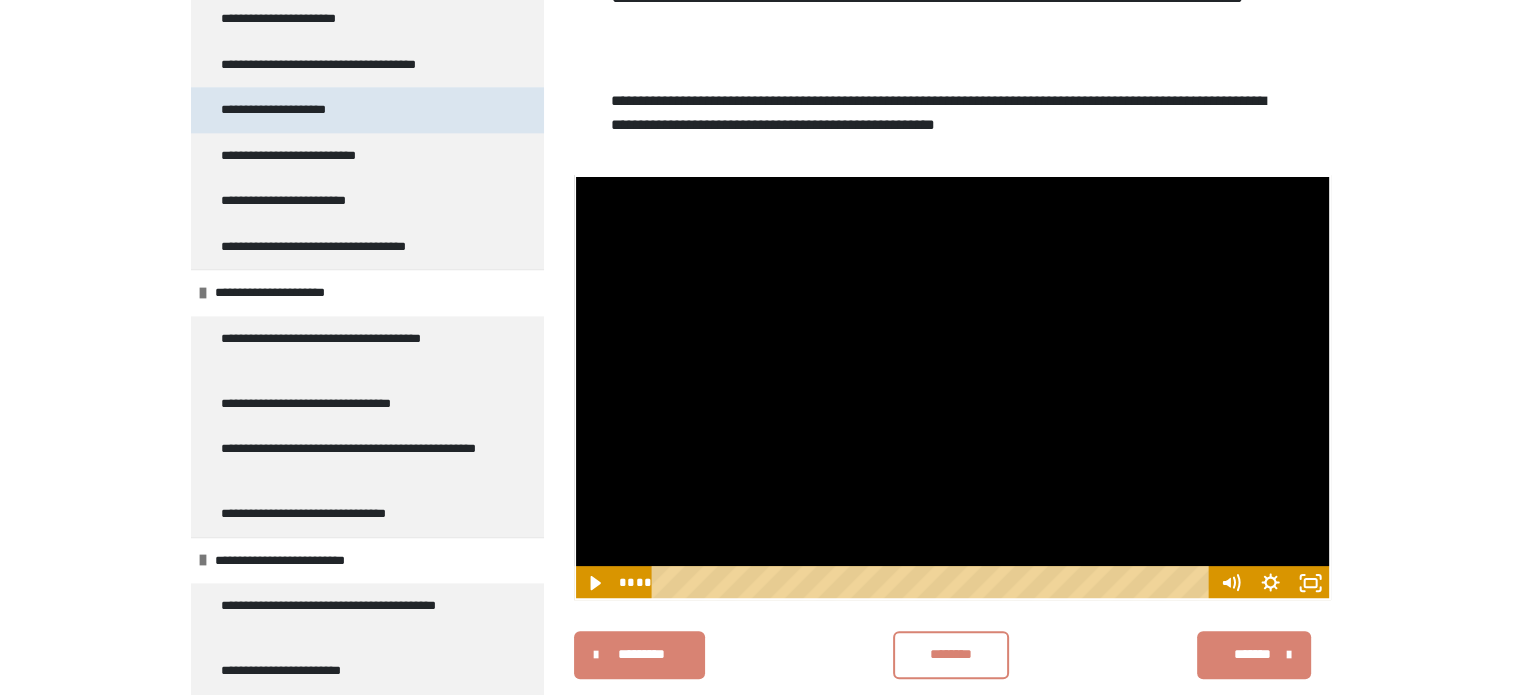 scroll, scrollTop: 2198, scrollLeft: 0, axis: vertical 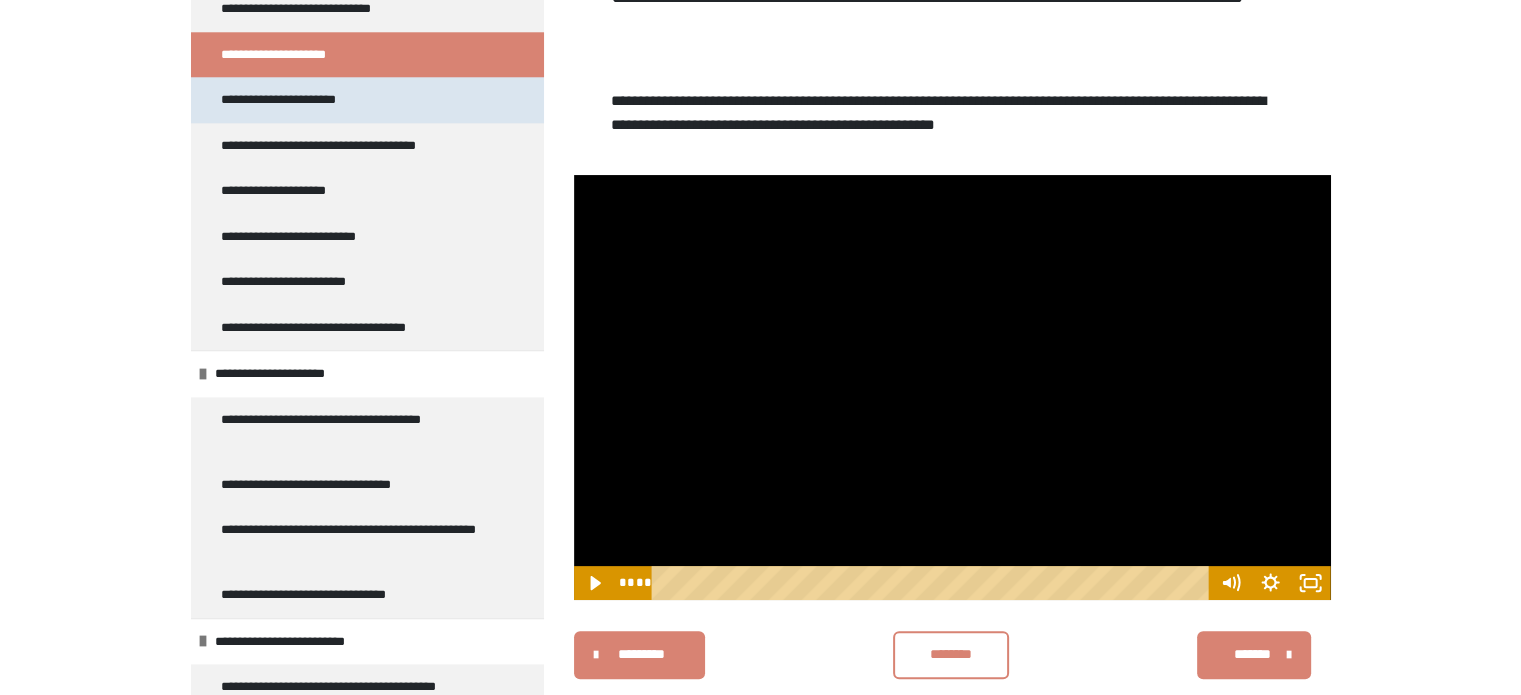 click on "**********" at bounding box center (367, 100) 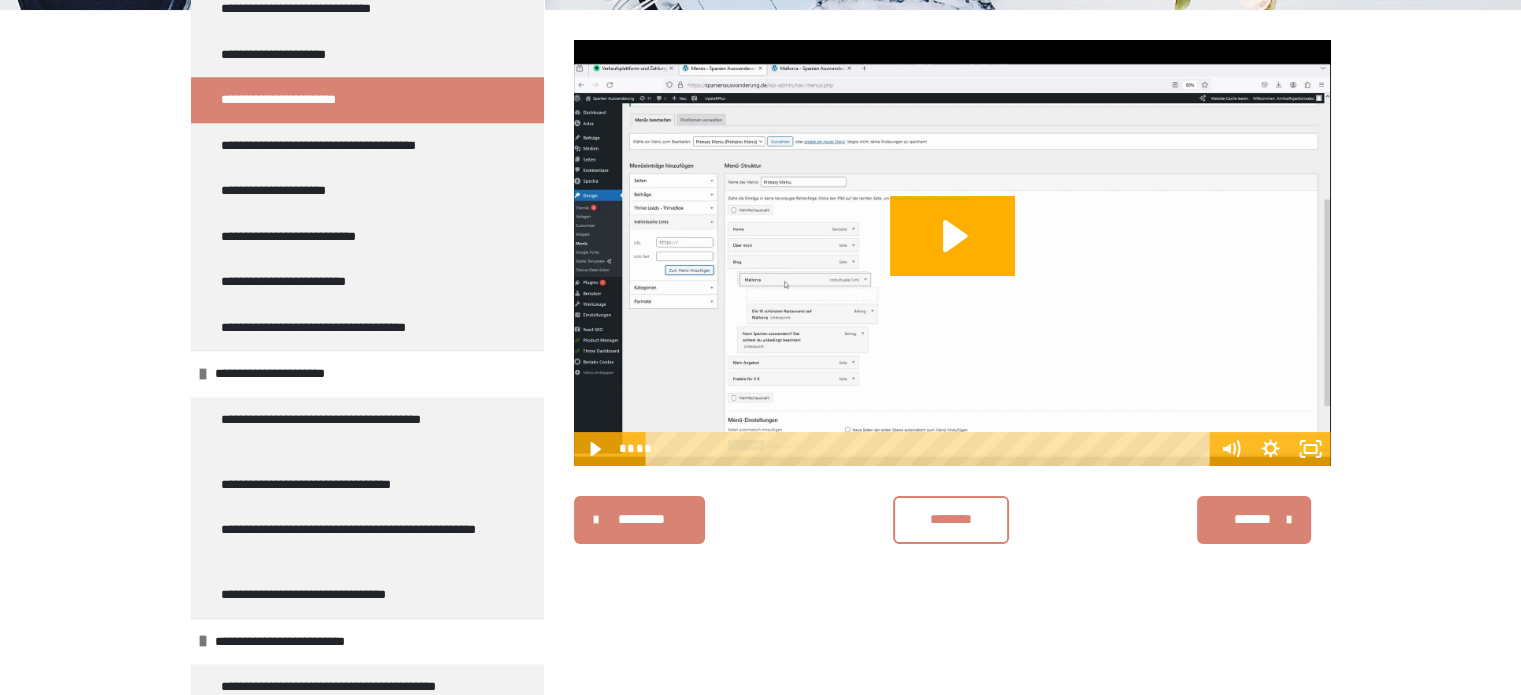 scroll, scrollTop: 340, scrollLeft: 0, axis: vertical 